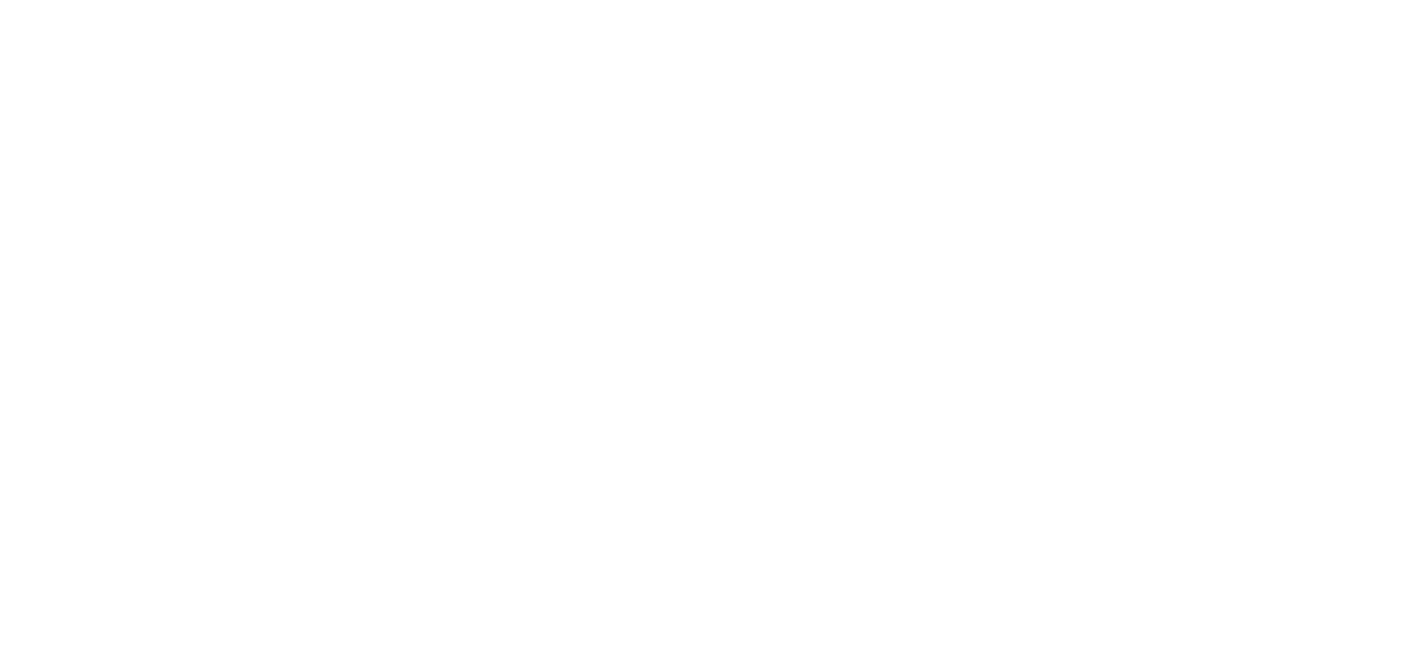 scroll, scrollTop: 0, scrollLeft: 0, axis: both 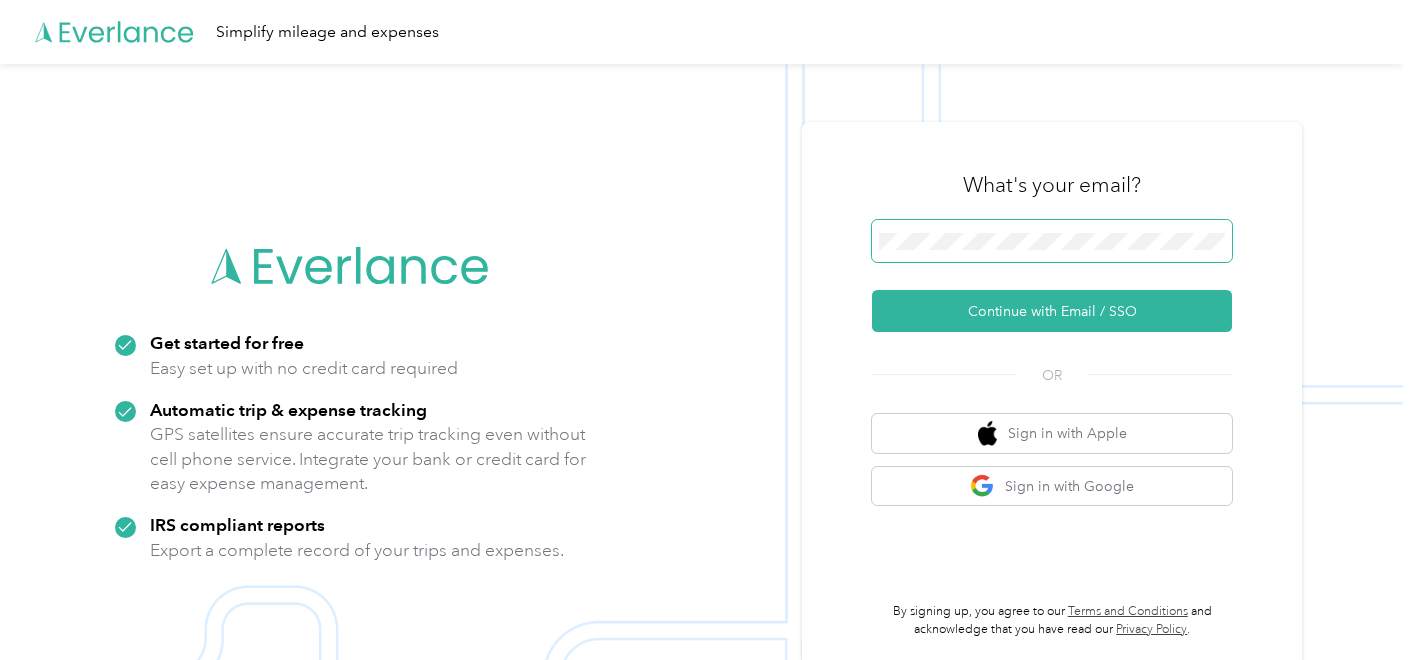 click at bounding box center [0, 724] 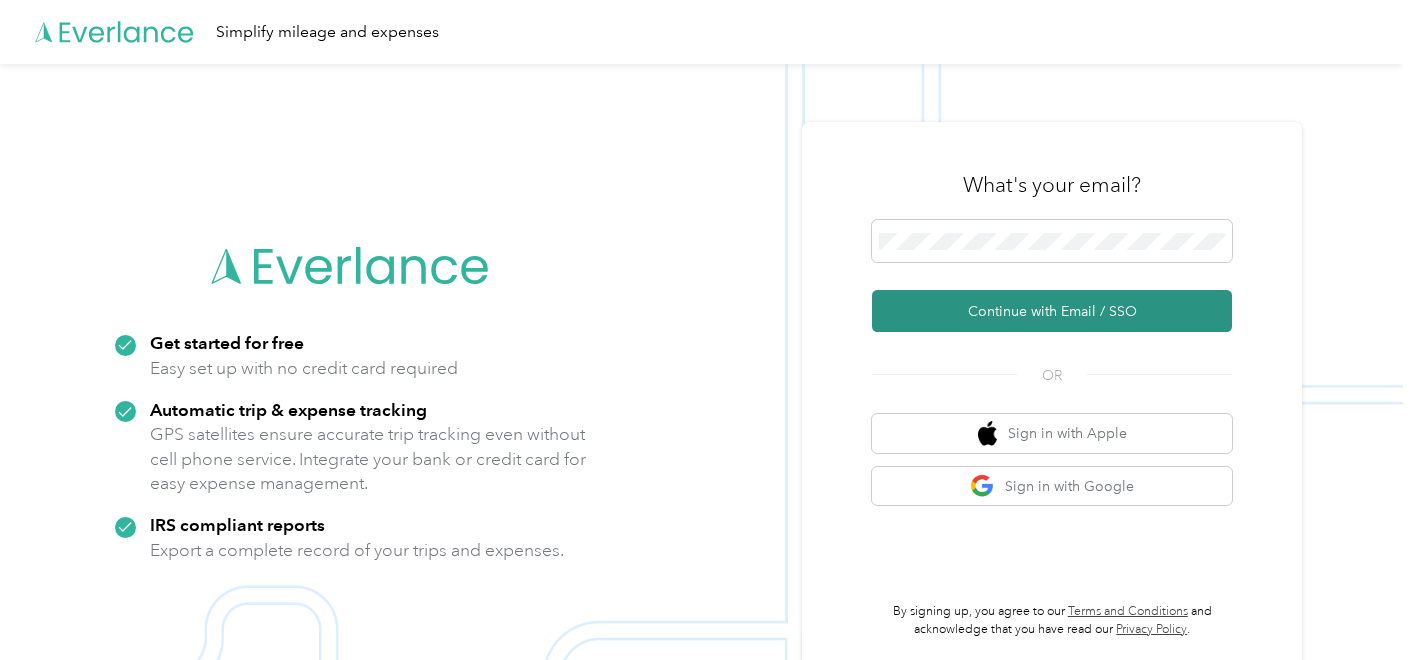 click on "Continue with Email / SSO" at bounding box center (1052, 311) 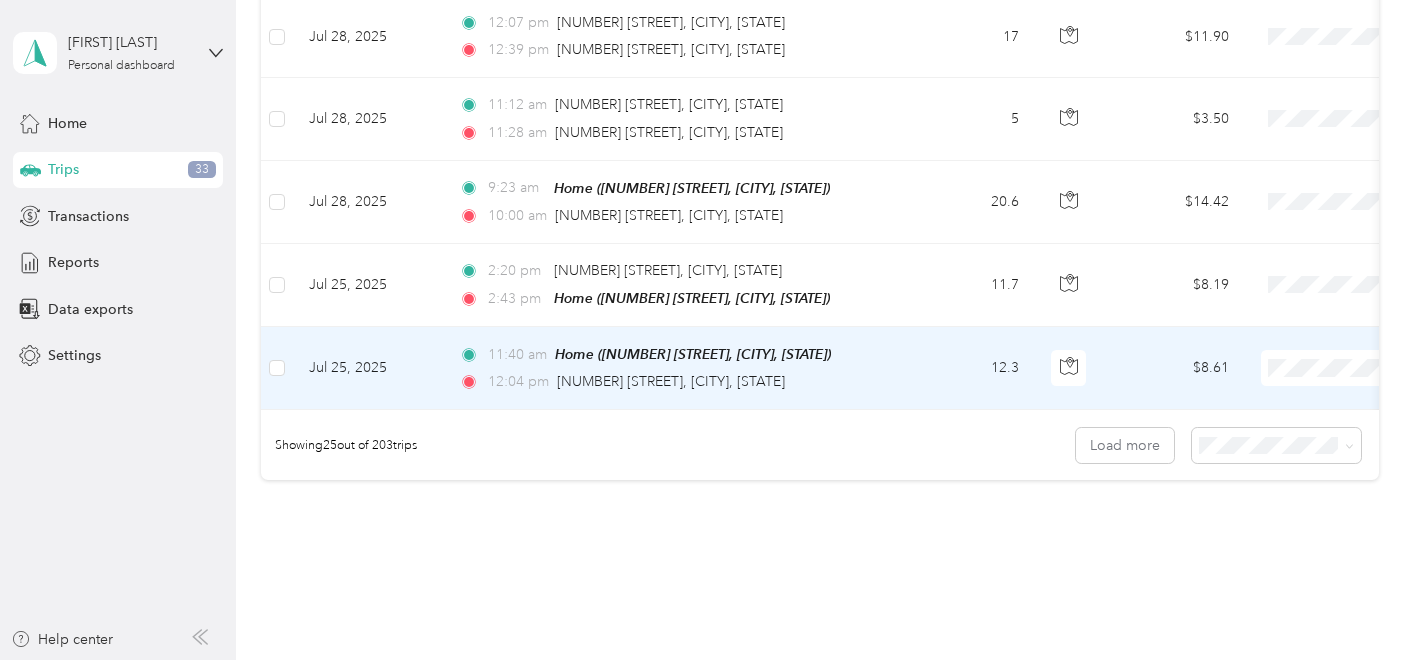 scroll, scrollTop: 2103, scrollLeft: 0, axis: vertical 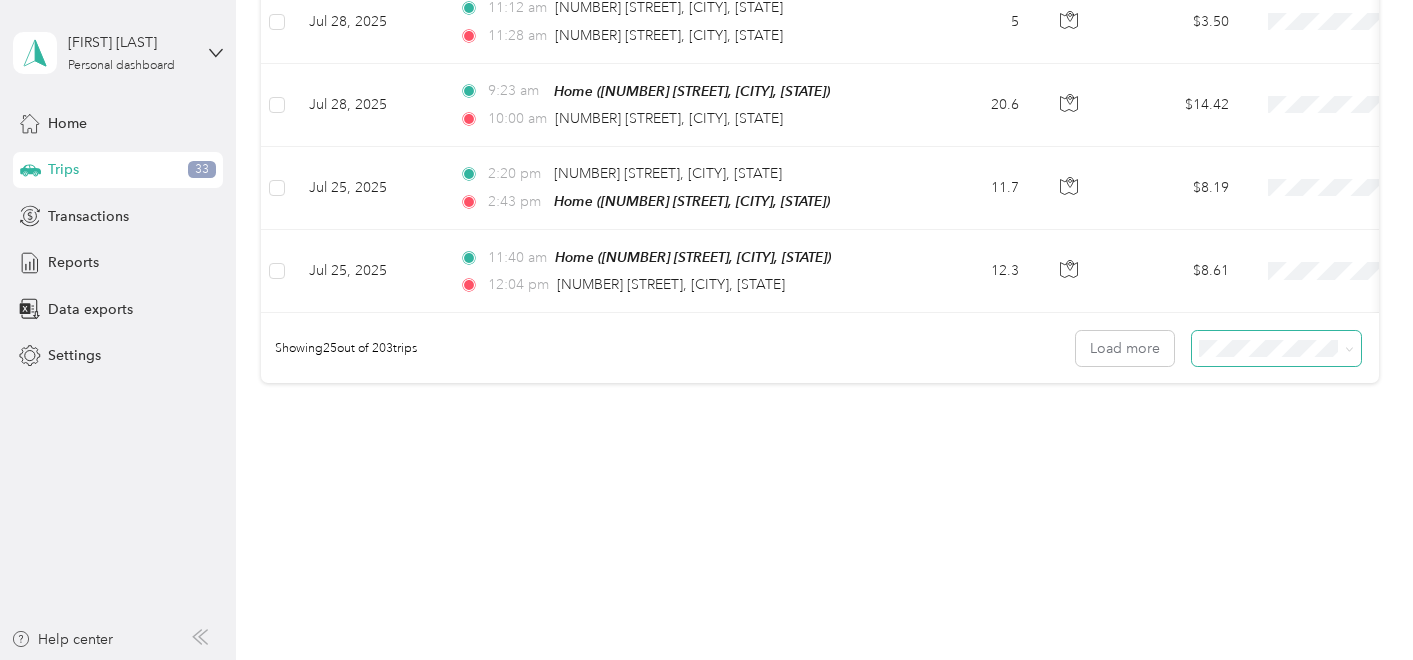 click 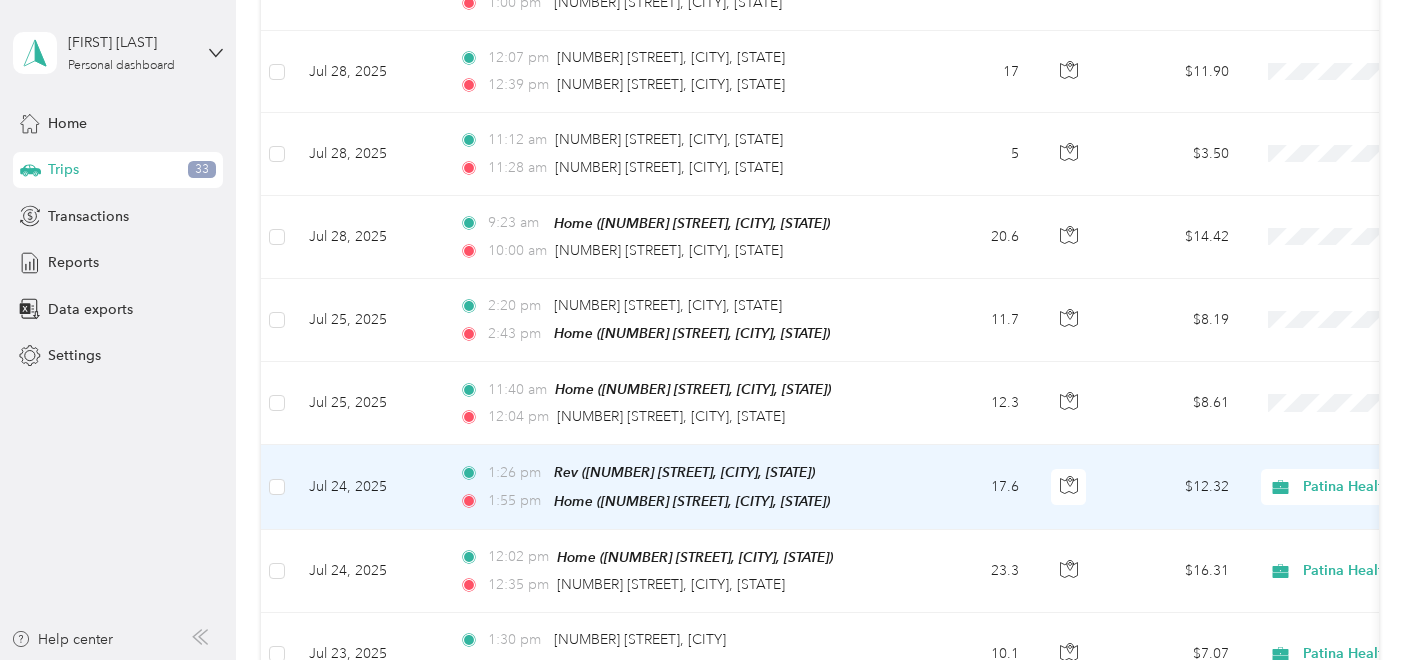 scroll, scrollTop: 1959, scrollLeft: 0, axis: vertical 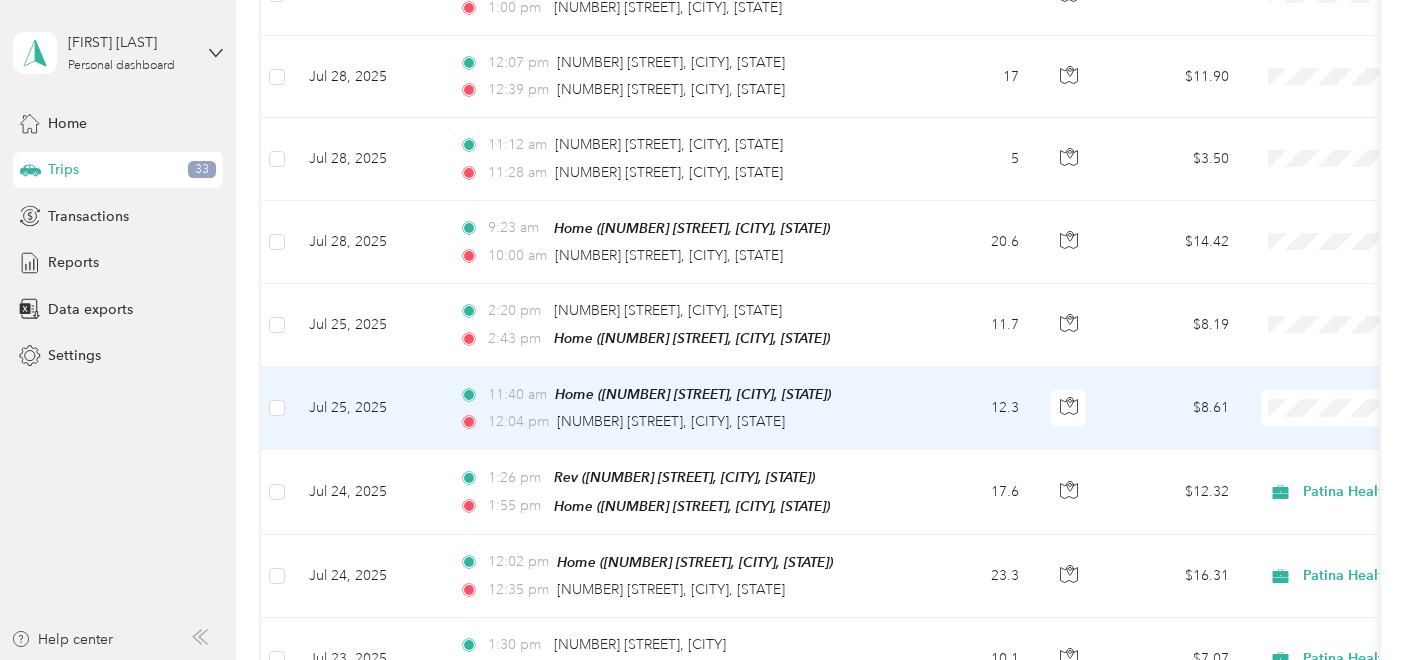 click on "Patina Health" at bounding box center [1307, 437] 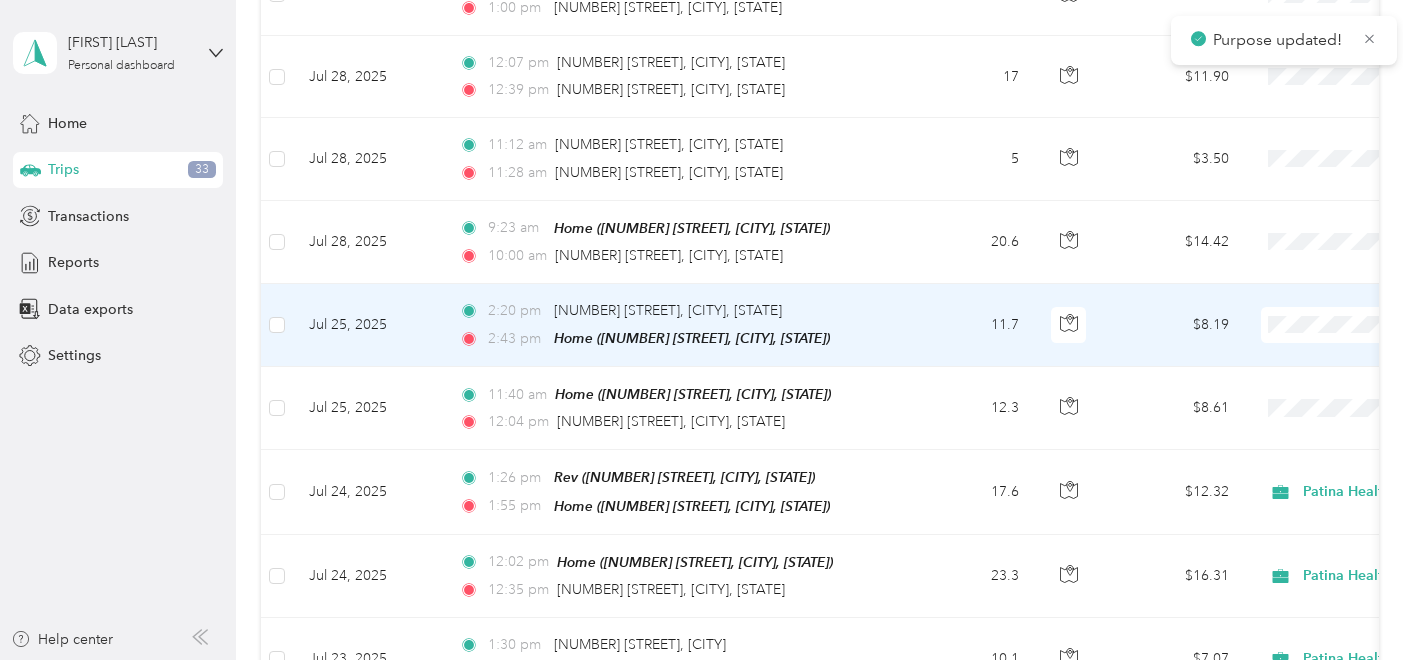 click on "Patina Health" at bounding box center [1307, 355] 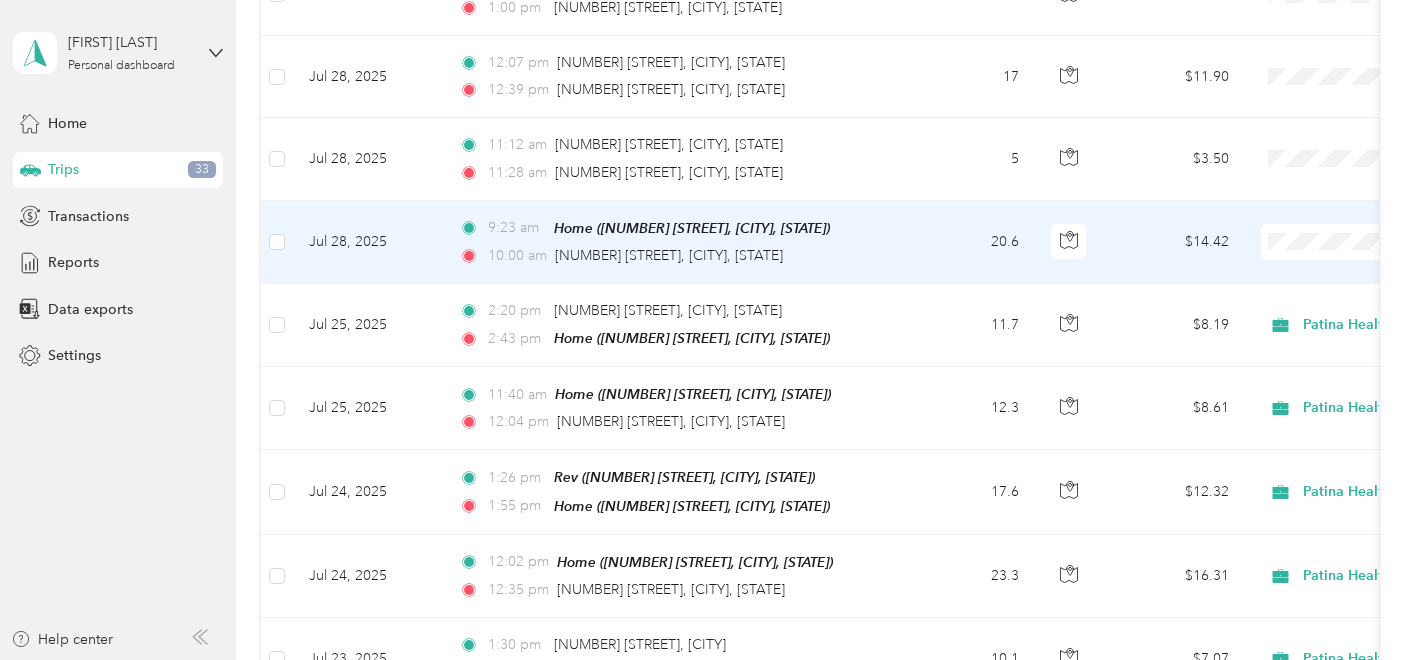 click on "Patina Health" at bounding box center (1307, 272) 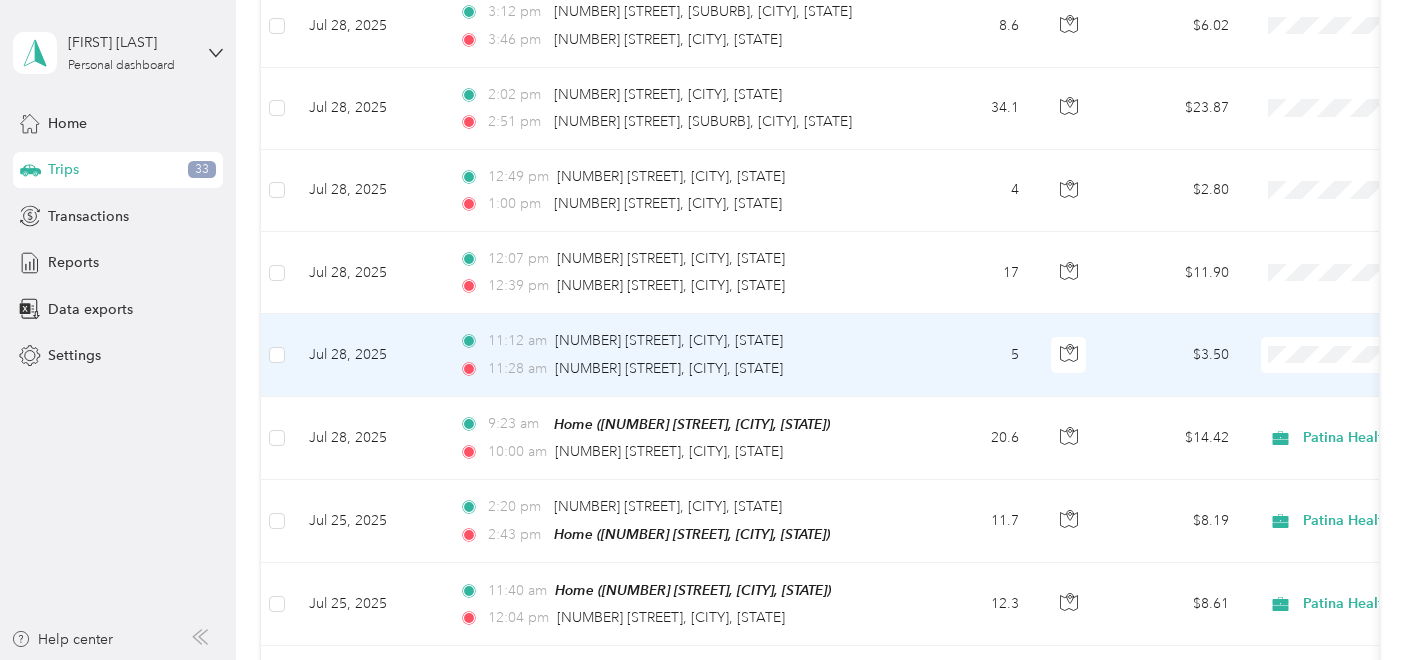 scroll, scrollTop: 1754, scrollLeft: 0, axis: vertical 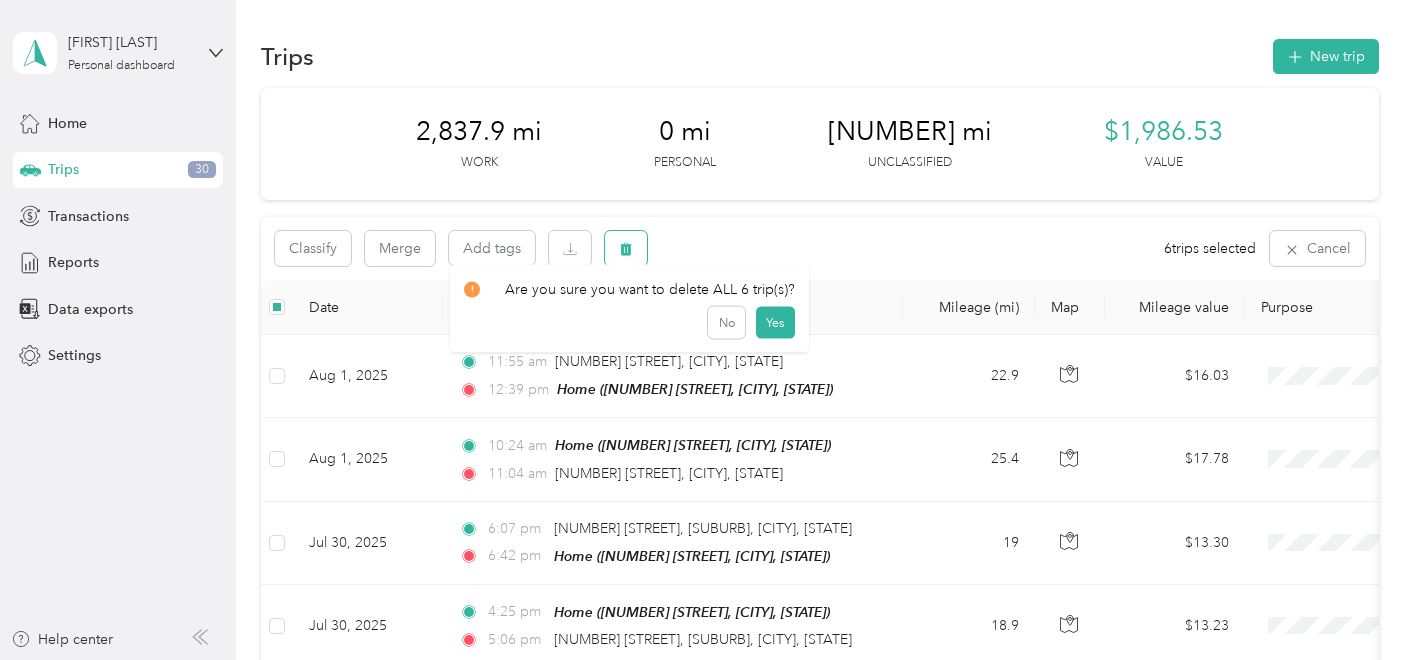 click 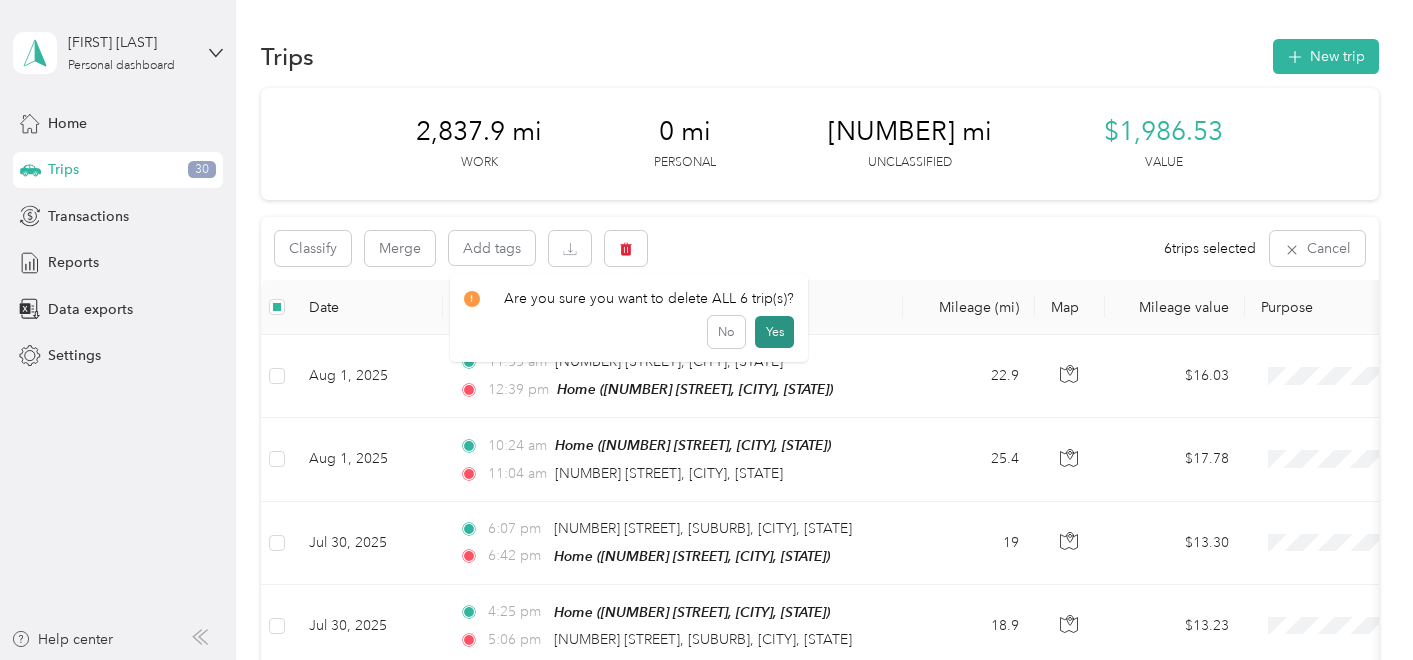 click on "Yes" at bounding box center (774, 332) 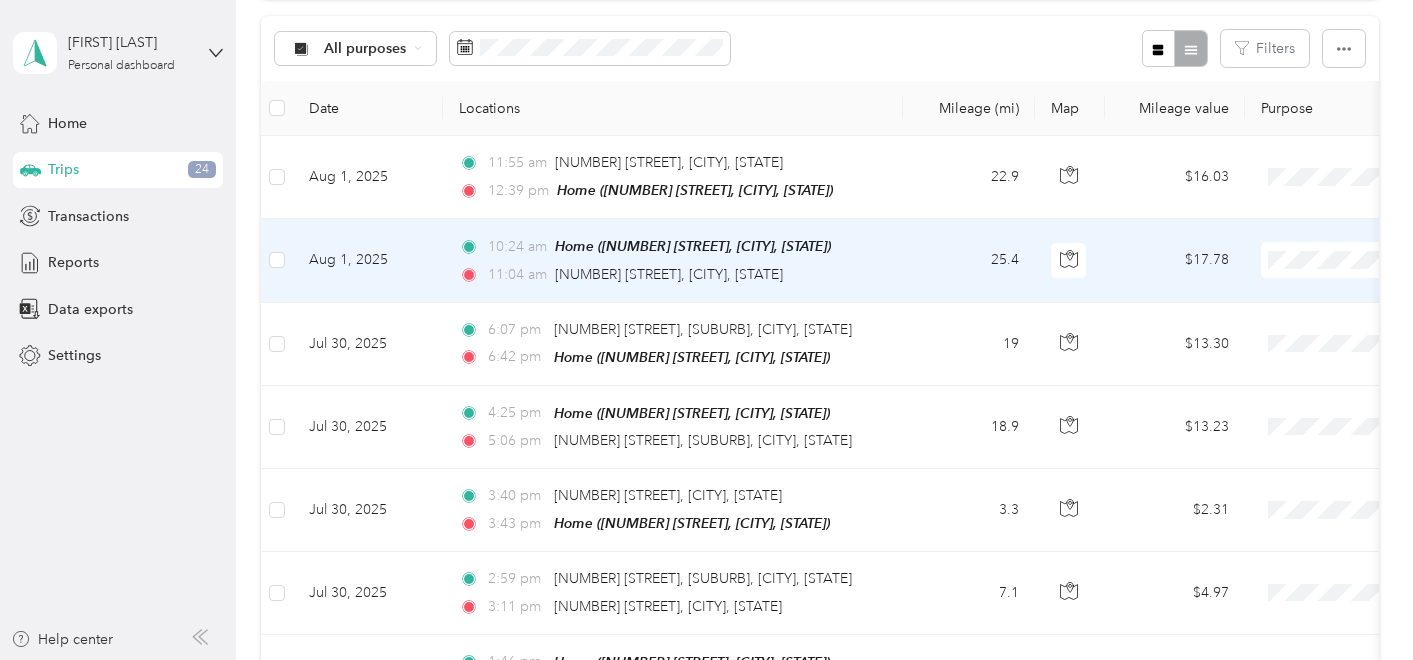 scroll, scrollTop: 0, scrollLeft: 0, axis: both 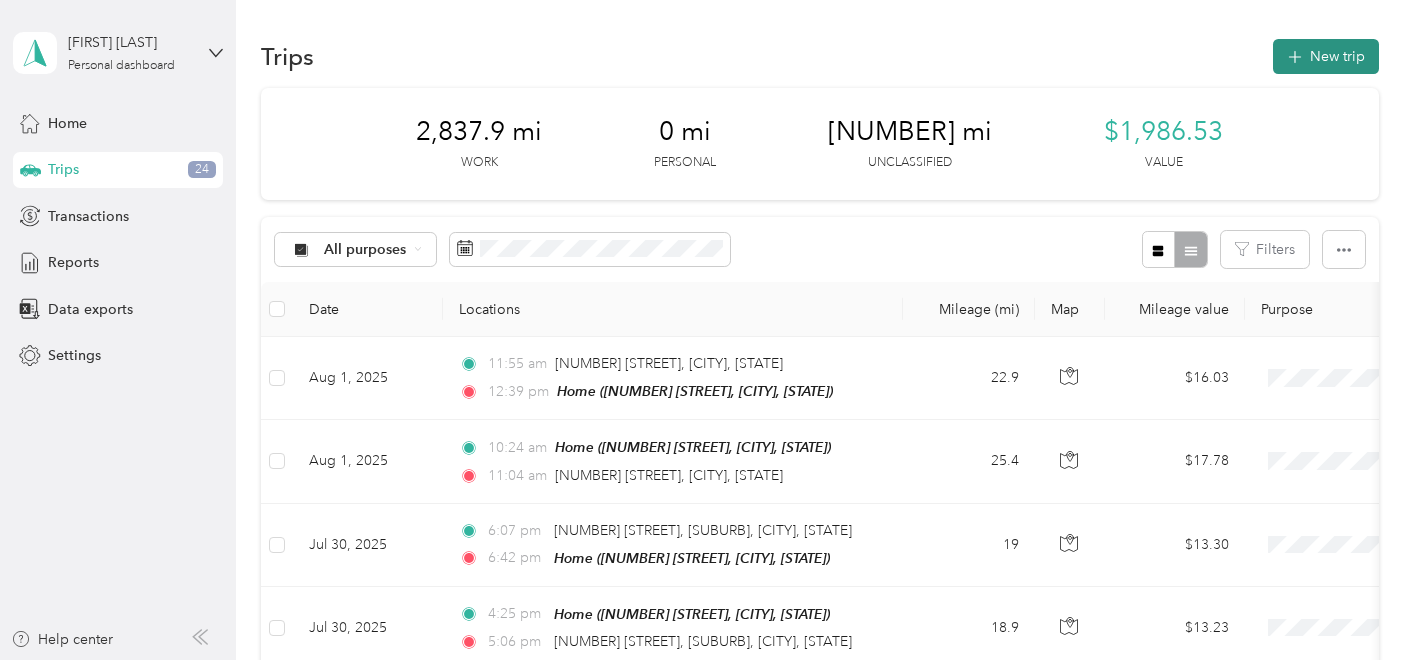click on "New trip" at bounding box center (1326, 56) 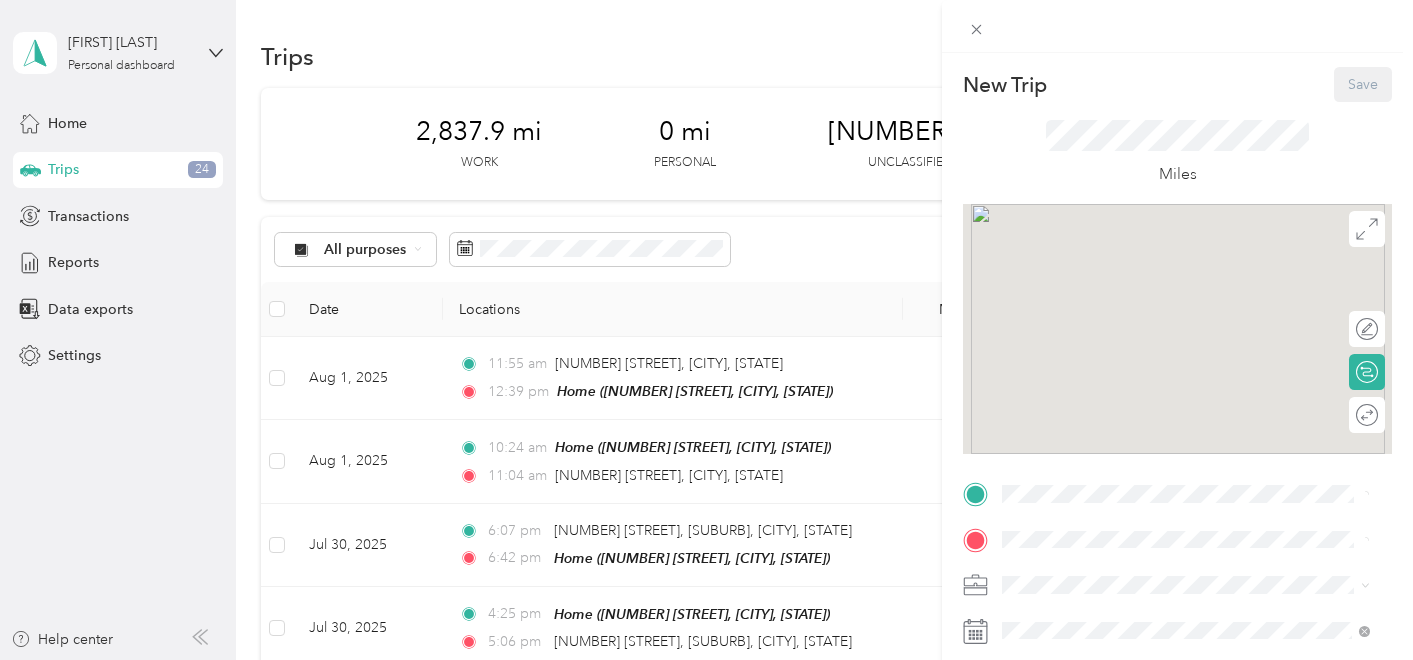 scroll, scrollTop: 0, scrollLeft: 0, axis: both 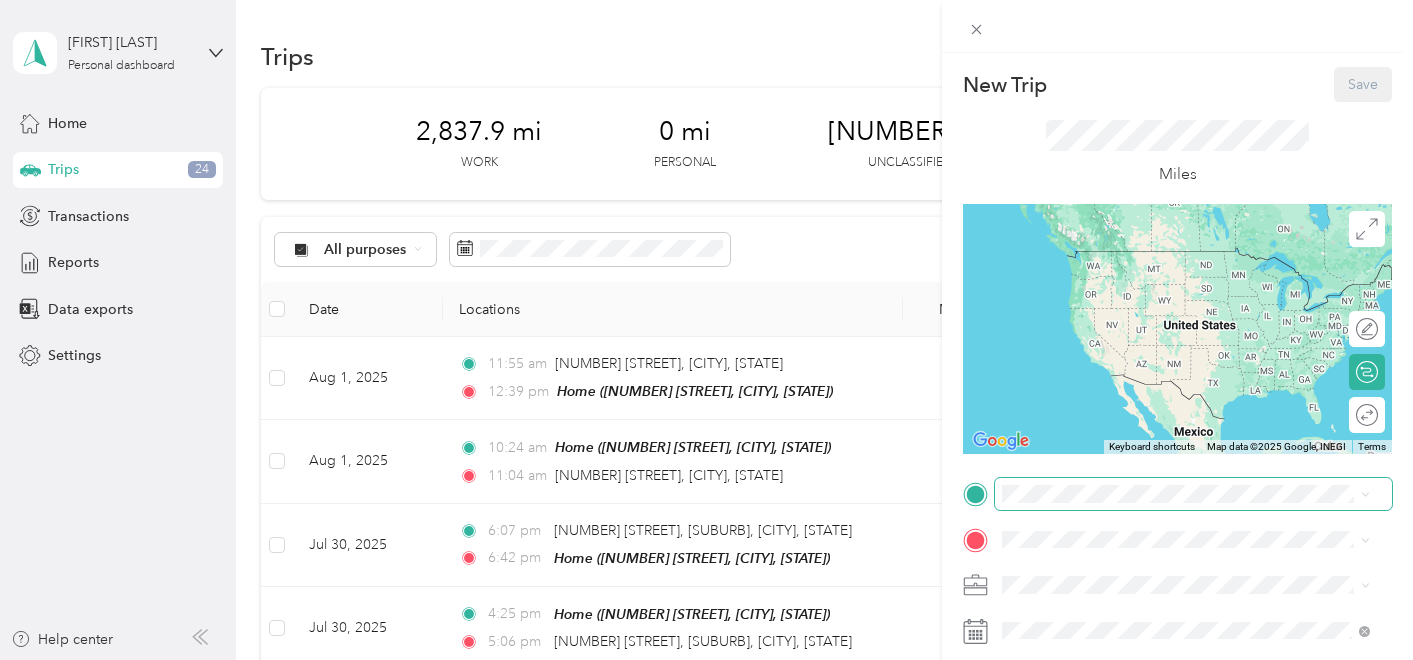 click at bounding box center (1193, 494) 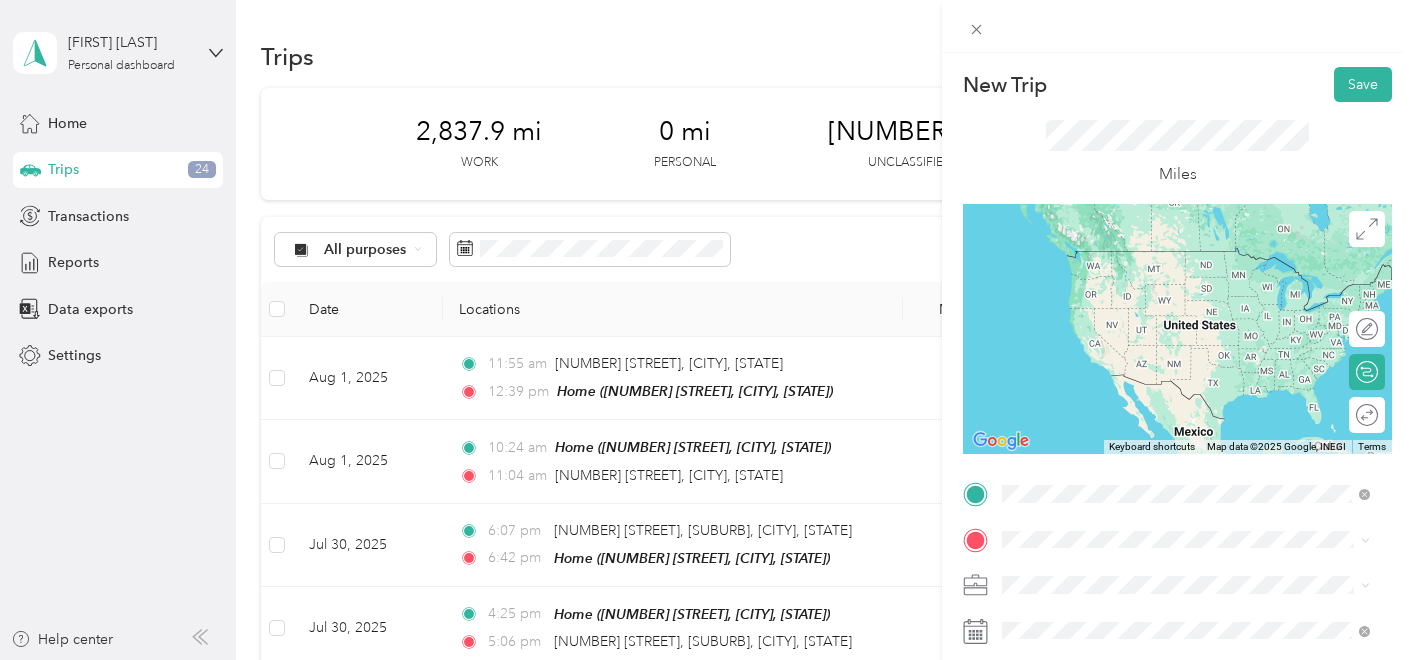 click on "[NUMBER] [STREET]
[CITY], [STATE] [POSTAL_CODE], [COUNTRY]" at bounding box center [1184, 259] 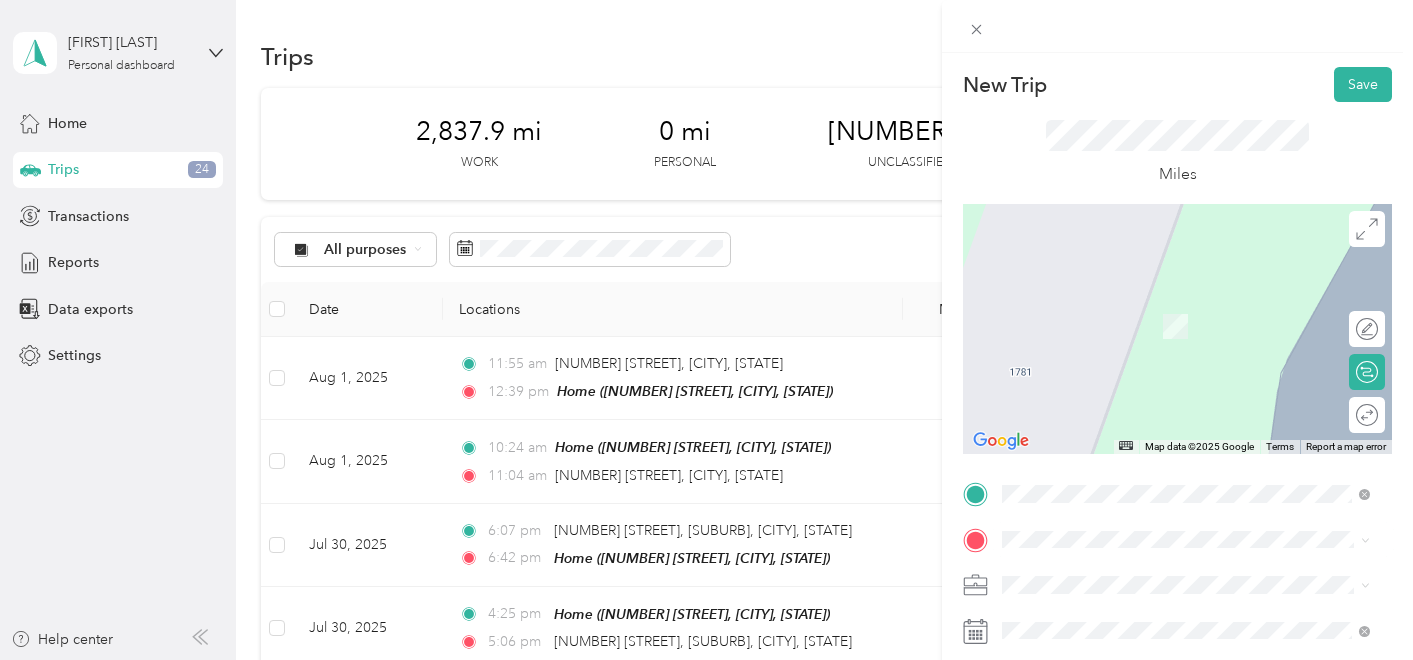 click on "[NUMBER] [STREET]
[CITY], [STATE] [POSTAL_CODE], [COUNTRY]" at bounding box center [1184, 303] 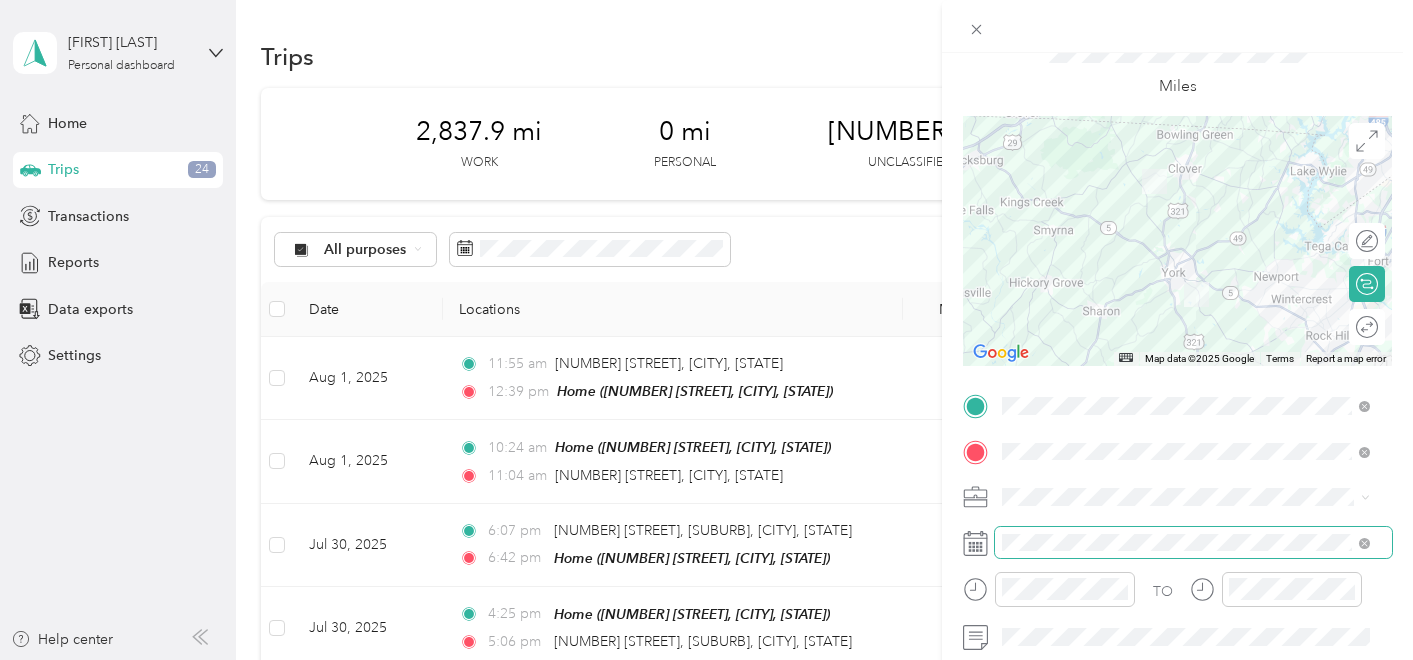 scroll, scrollTop: 90, scrollLeft: 0, axis: vertical 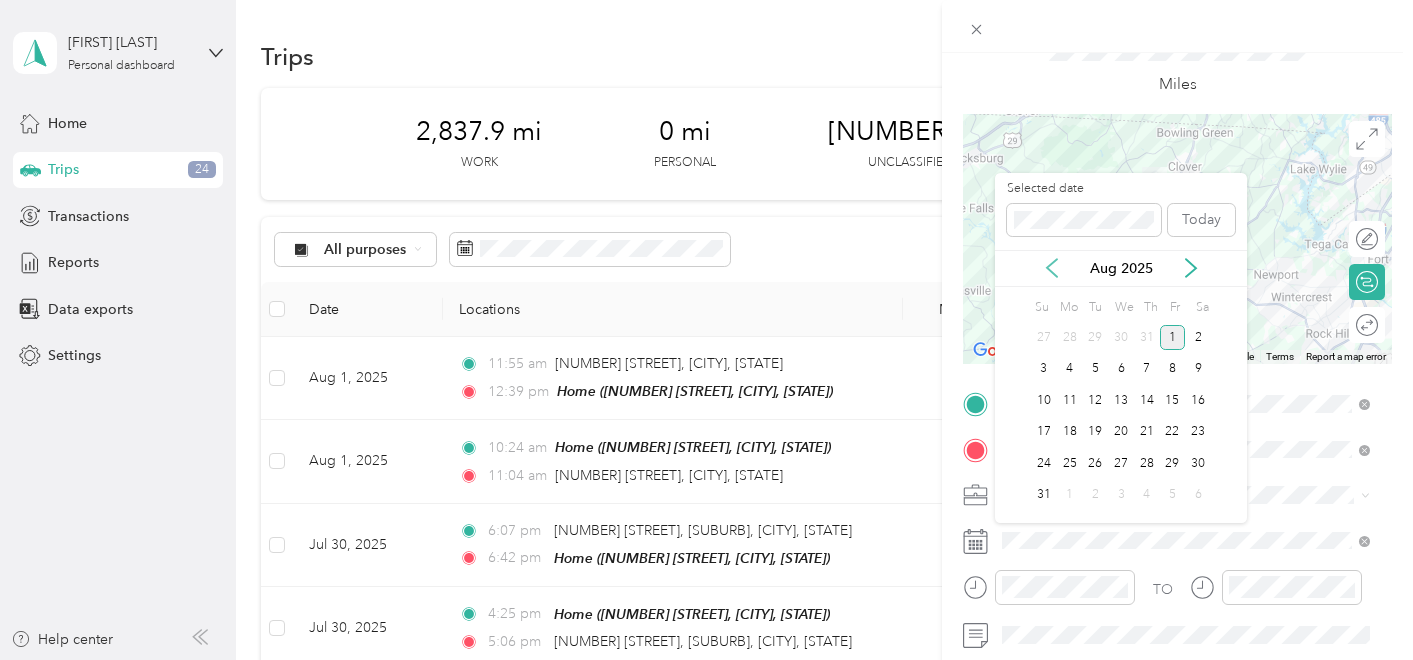 click 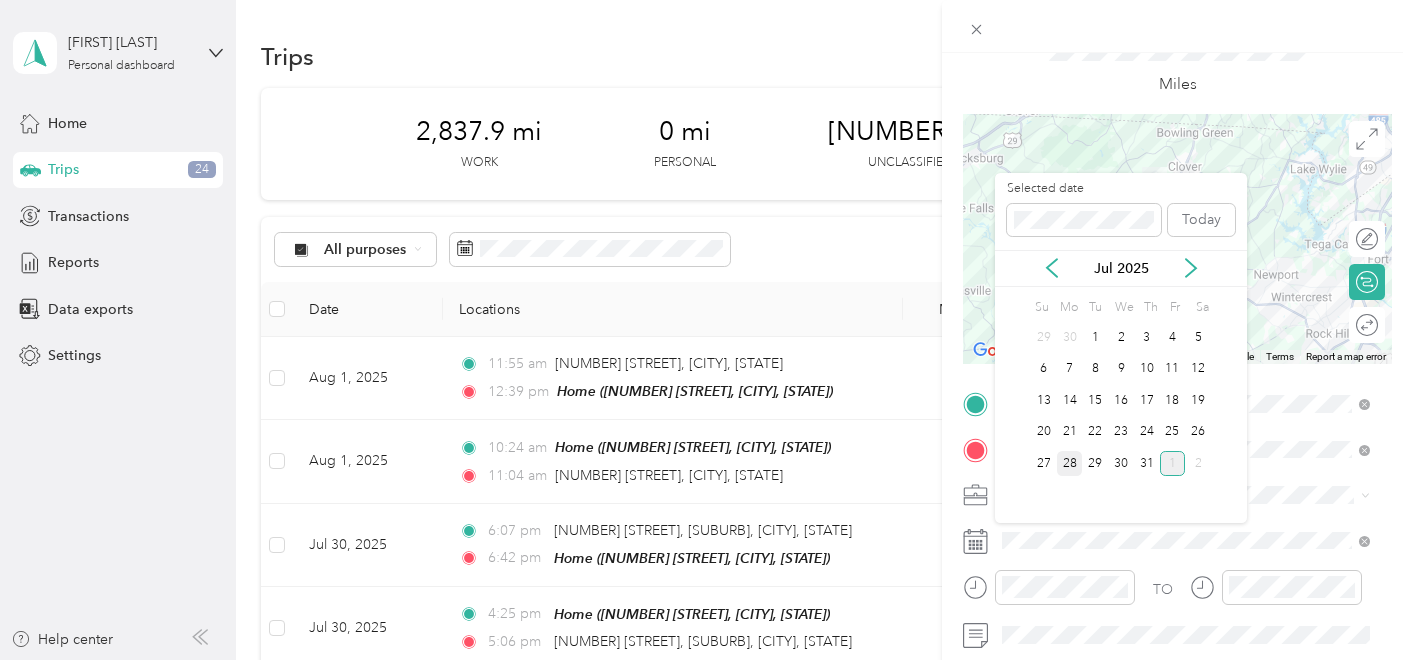 click on "28" at bounding box center (1070, 463) 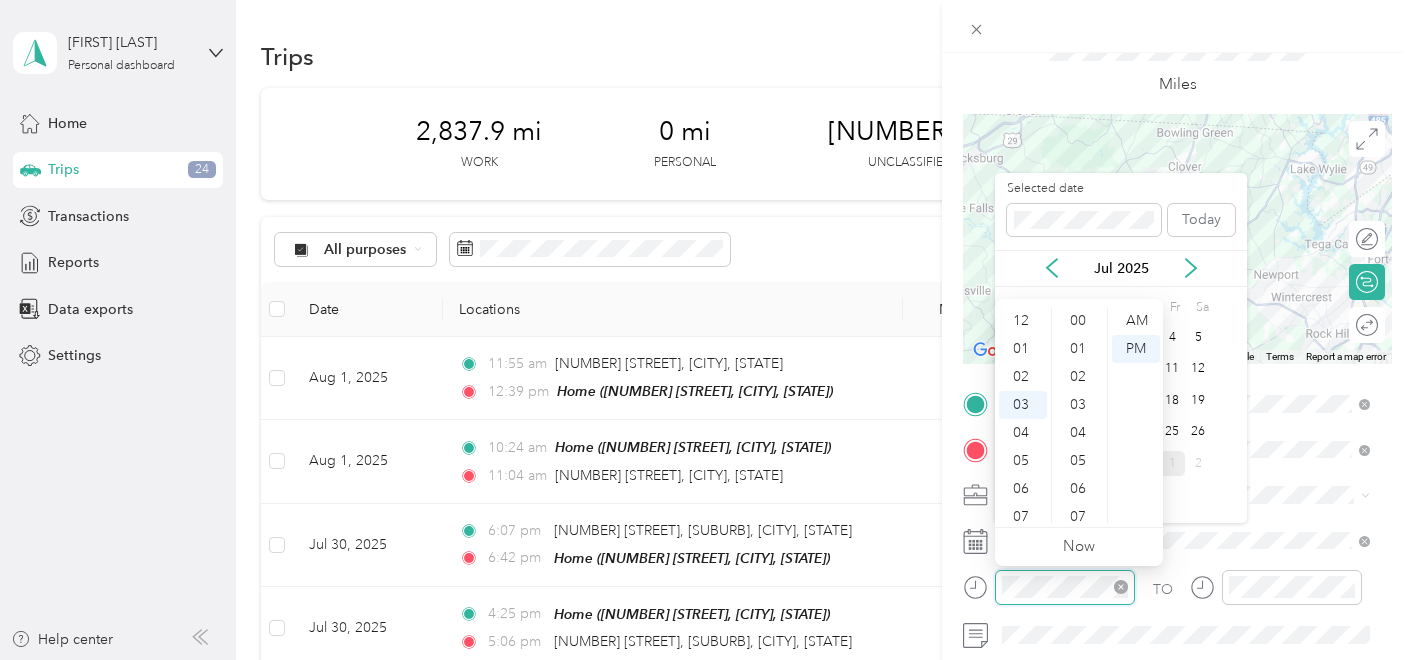 scroll, scrollTop: 980, scrollLeft: 0, axis: vertical 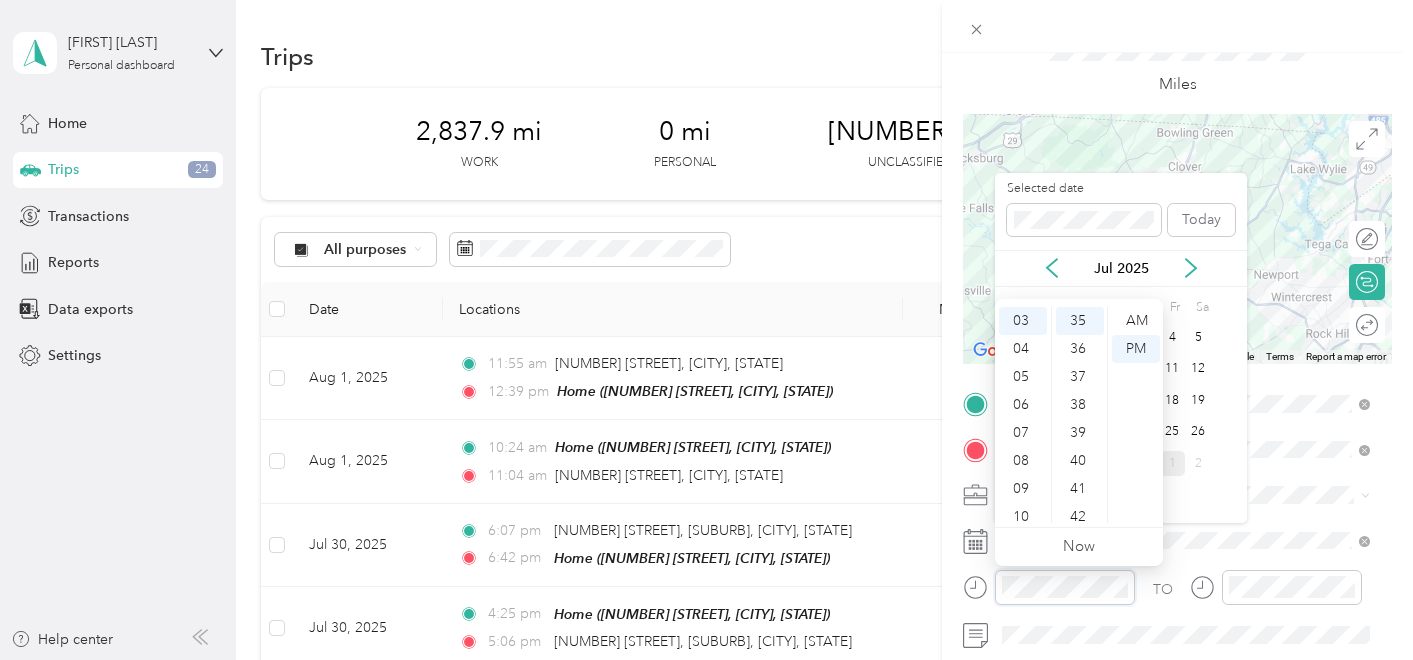 click at bounding box center [1049, 587] 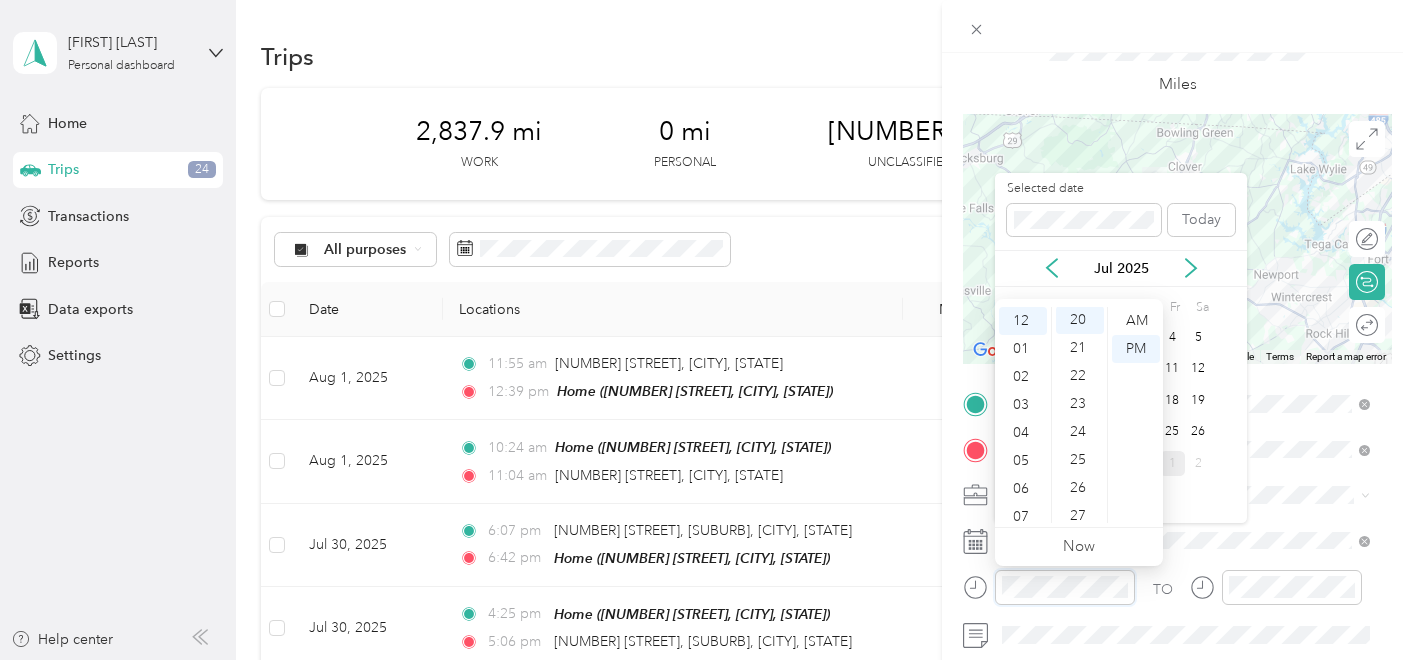 scroll, scrollTop: 560, scrollLeft: 0, axis: vertical 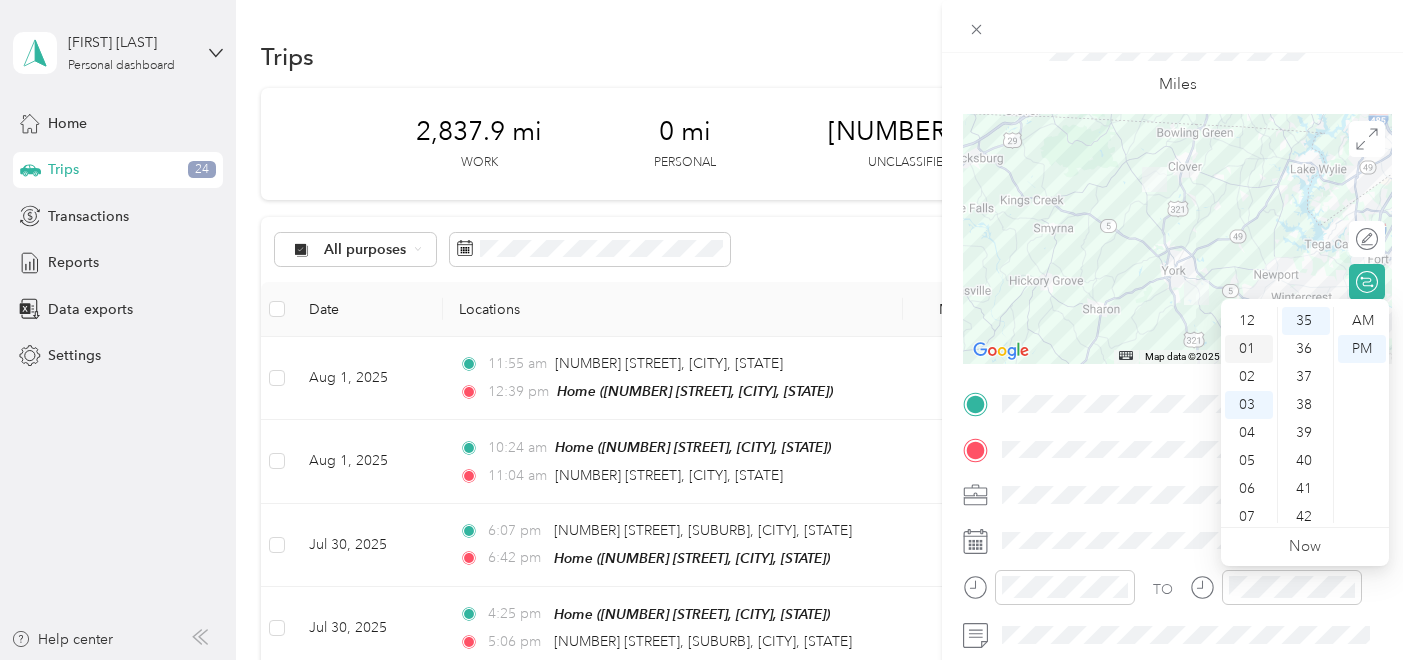 click on "01" at bounding box center (1249, 349) 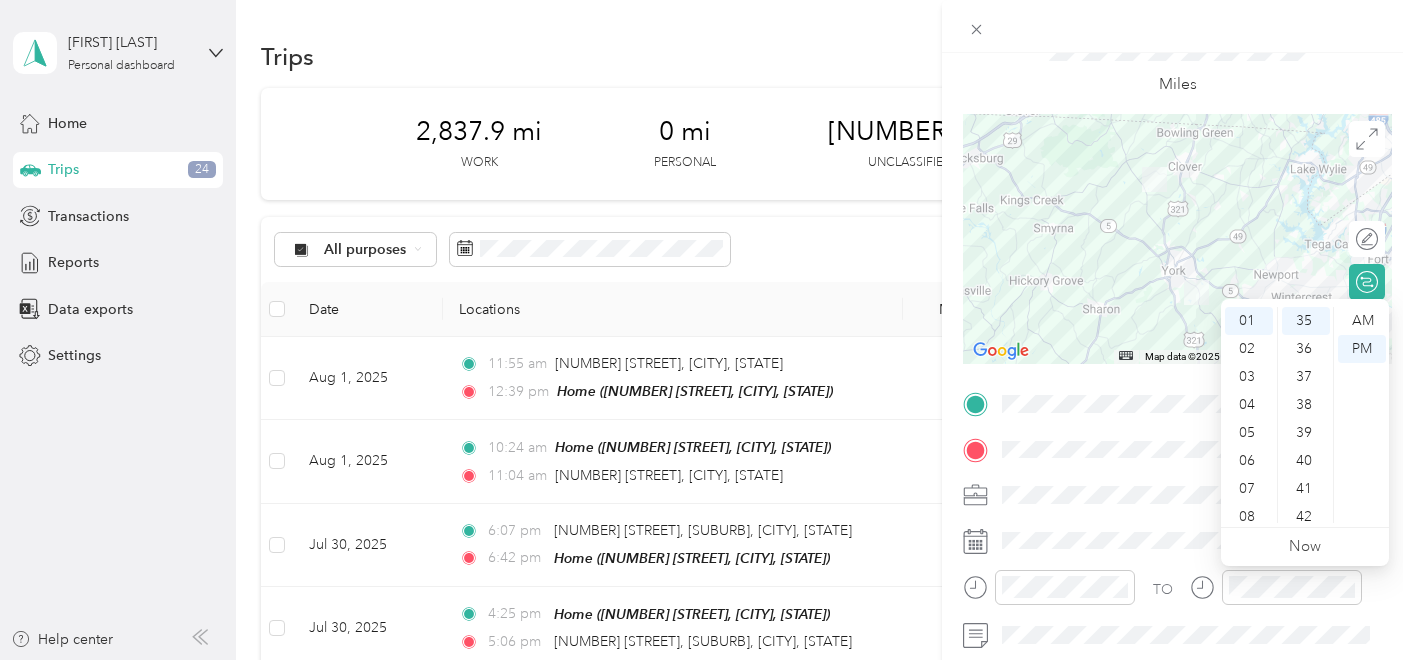 scroll, scrollTop: 28, scrollLeft: 0, axis: vertical 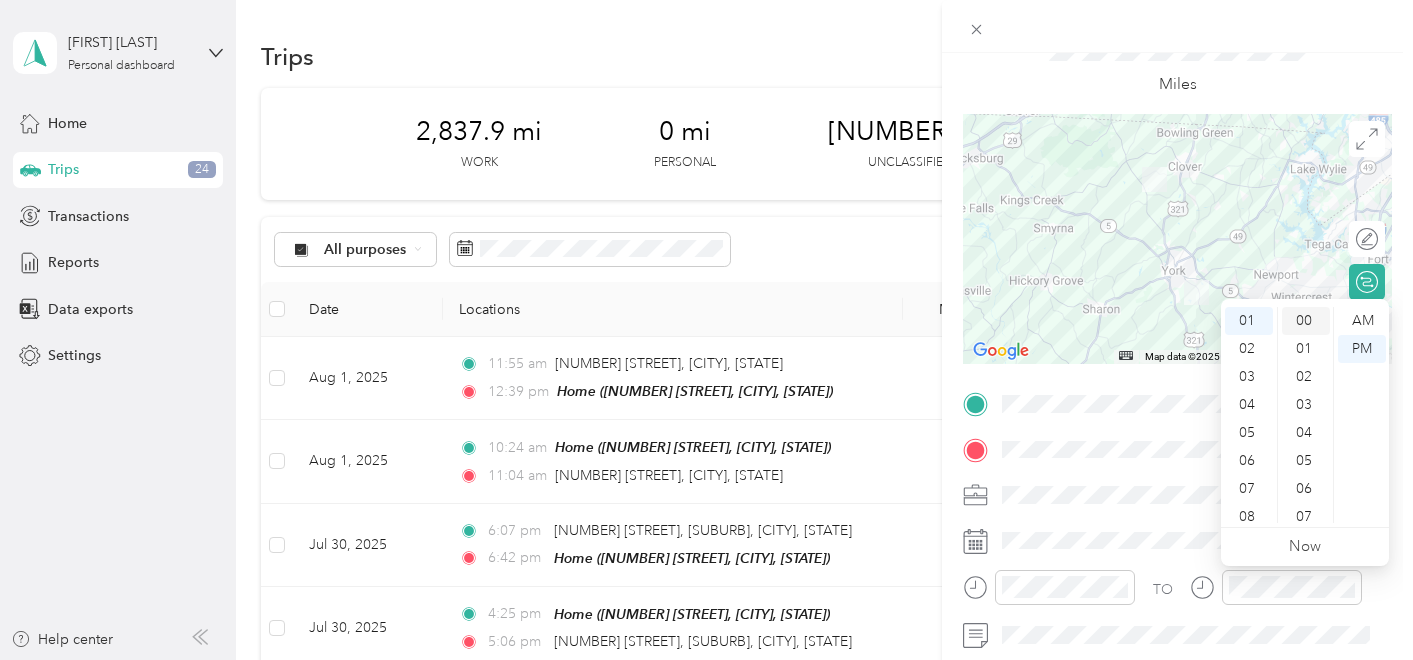 click on "00" at bounding box center [1306, 321] 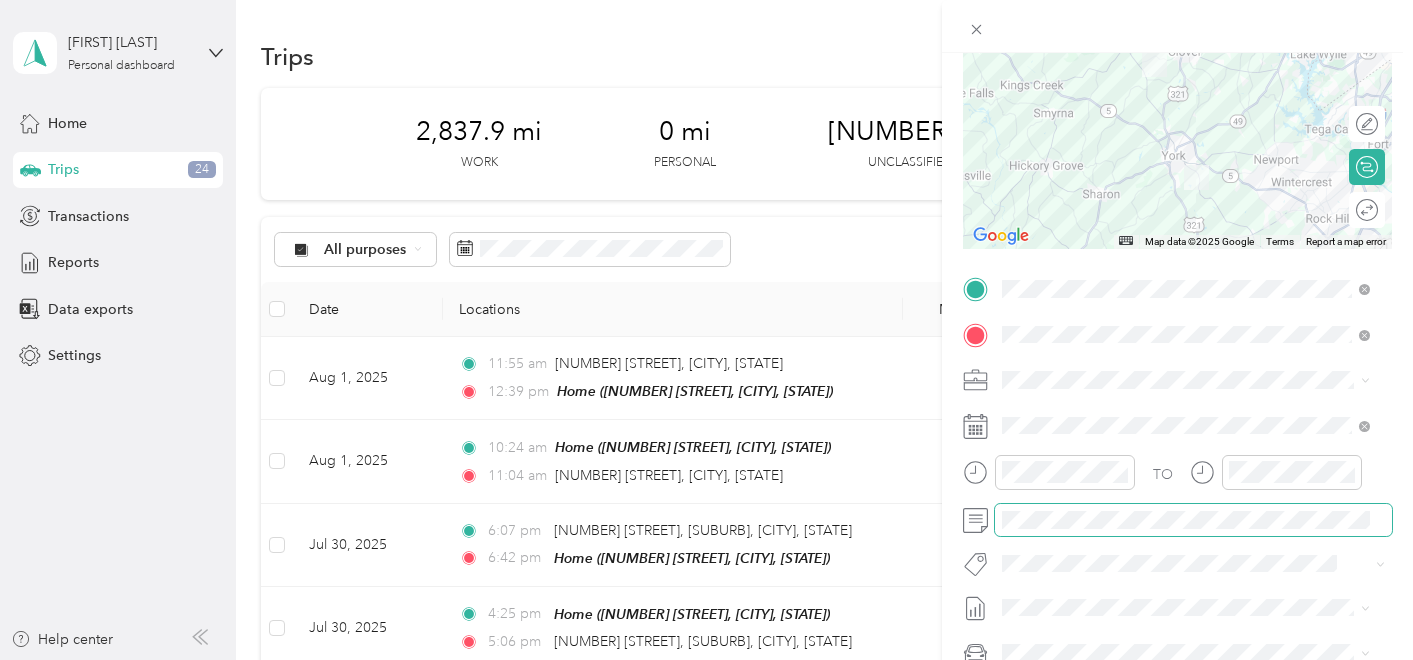 scroll, scrollTop: 0, scrollLeft: 0, axis: both 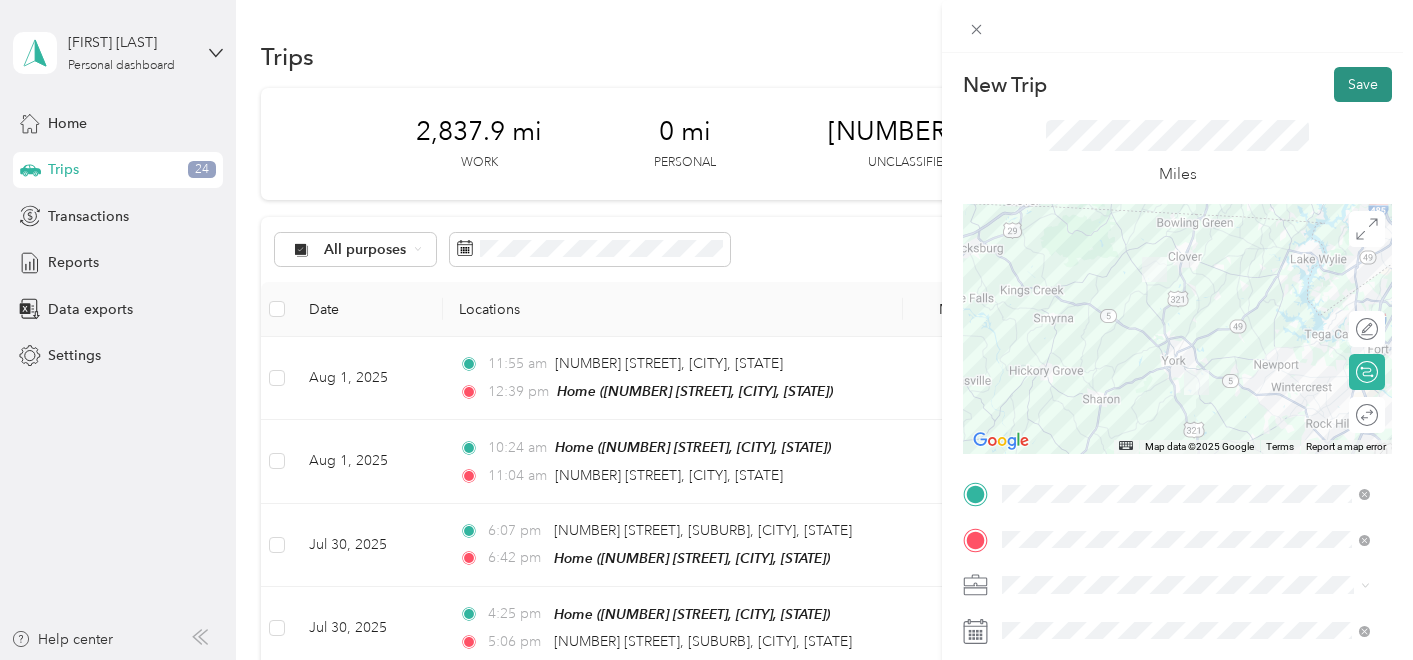 click on "Save" at bounding box center [1363, 84] 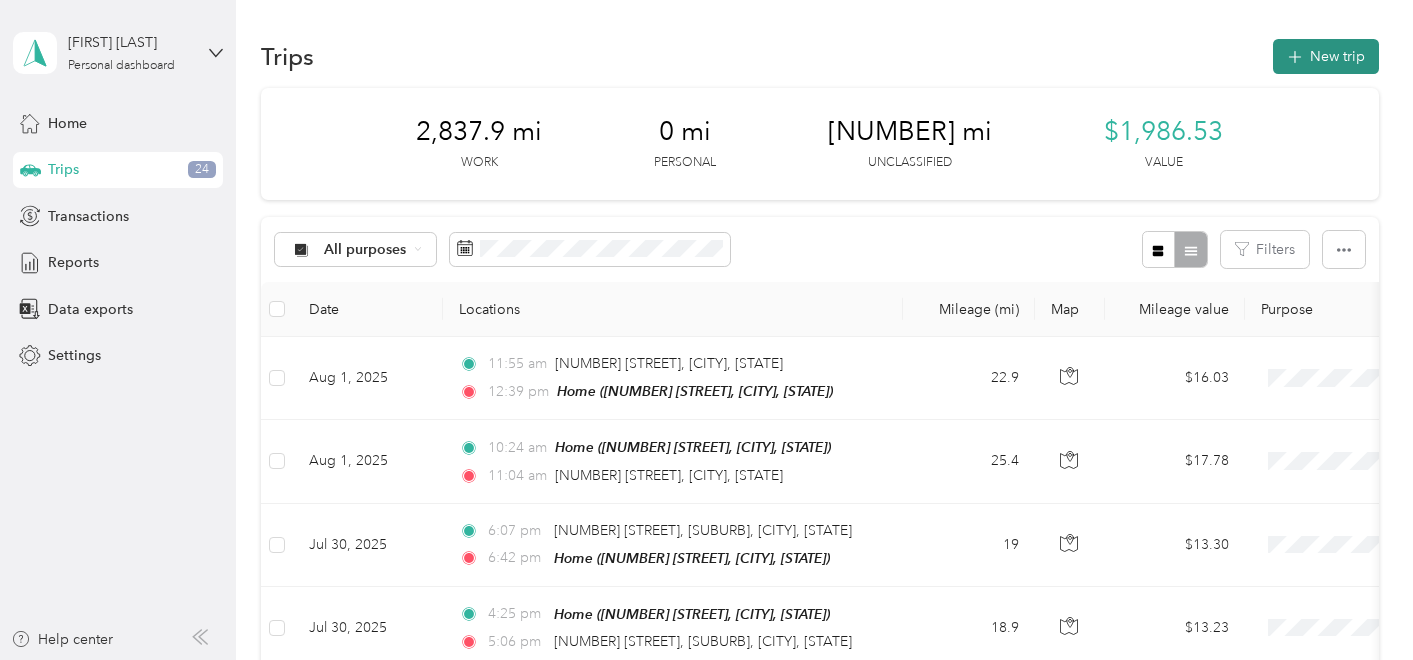 click on "New trip" at bounding box center (1326, 56) 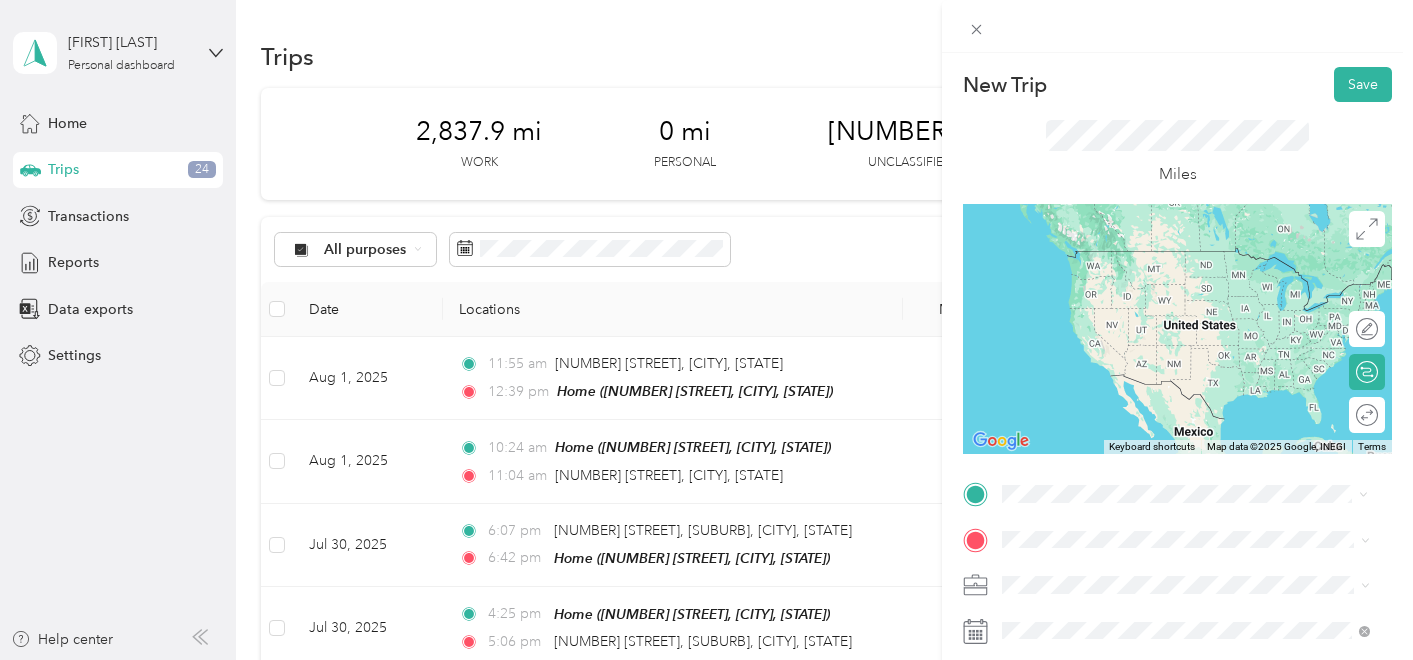 click on "[NUMBER] [STREET]
[CITY], [STATE] [POSTAL_CODE], [COUNTRY]" at bounding box center (1184, 259) 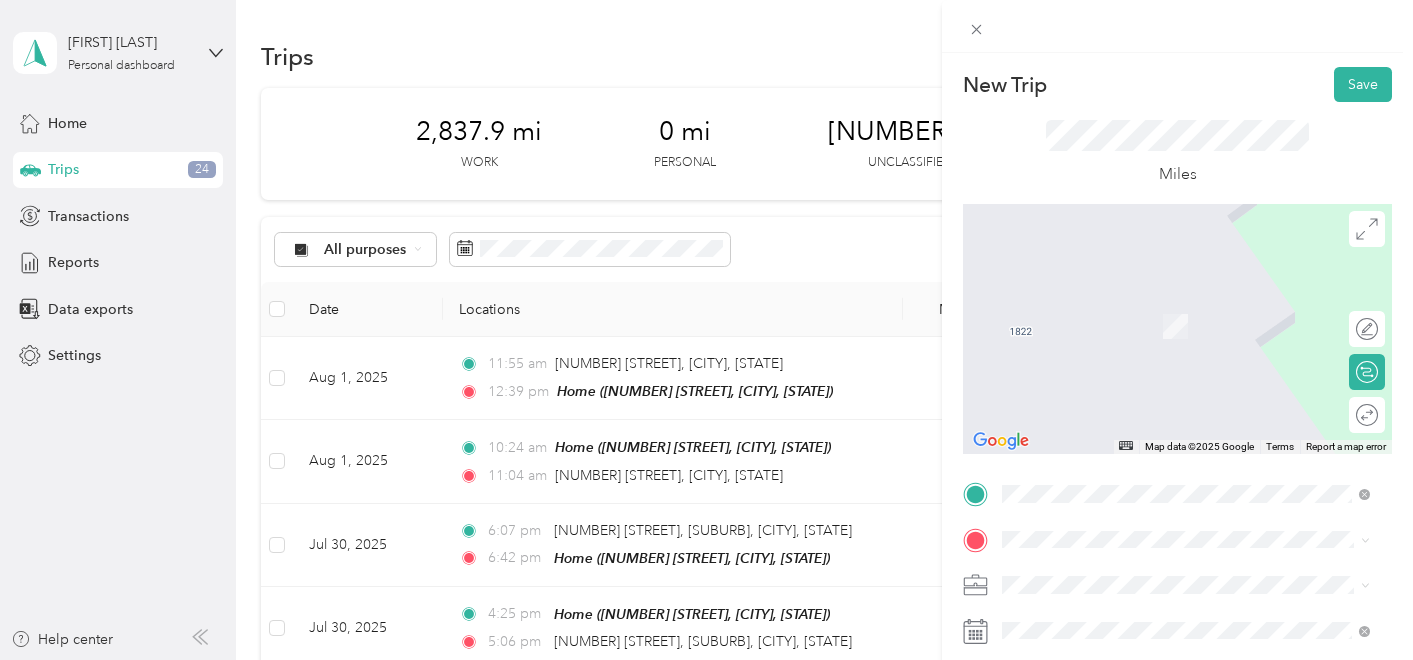 click on "[NUMBER] [STREET], [POSTAL_CODE], [CITY], [STATE], [COUNTRY]" at bounding box center (1186, 336) 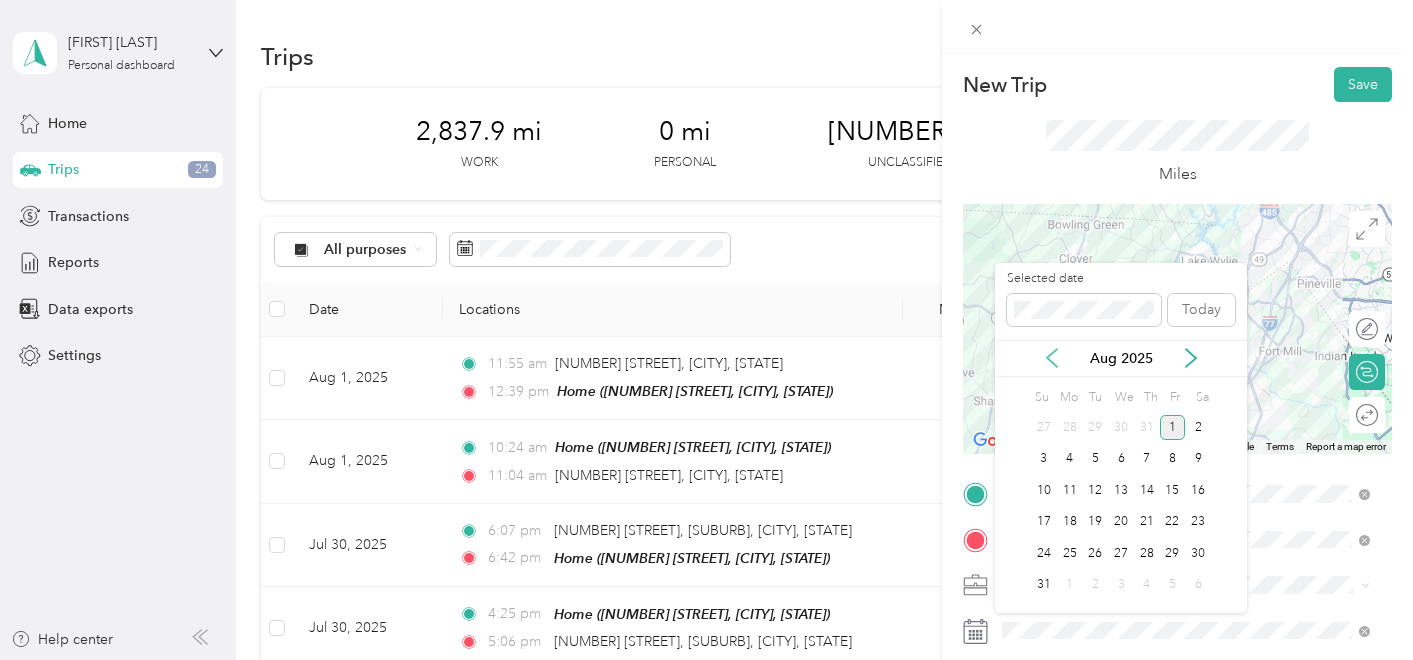 click 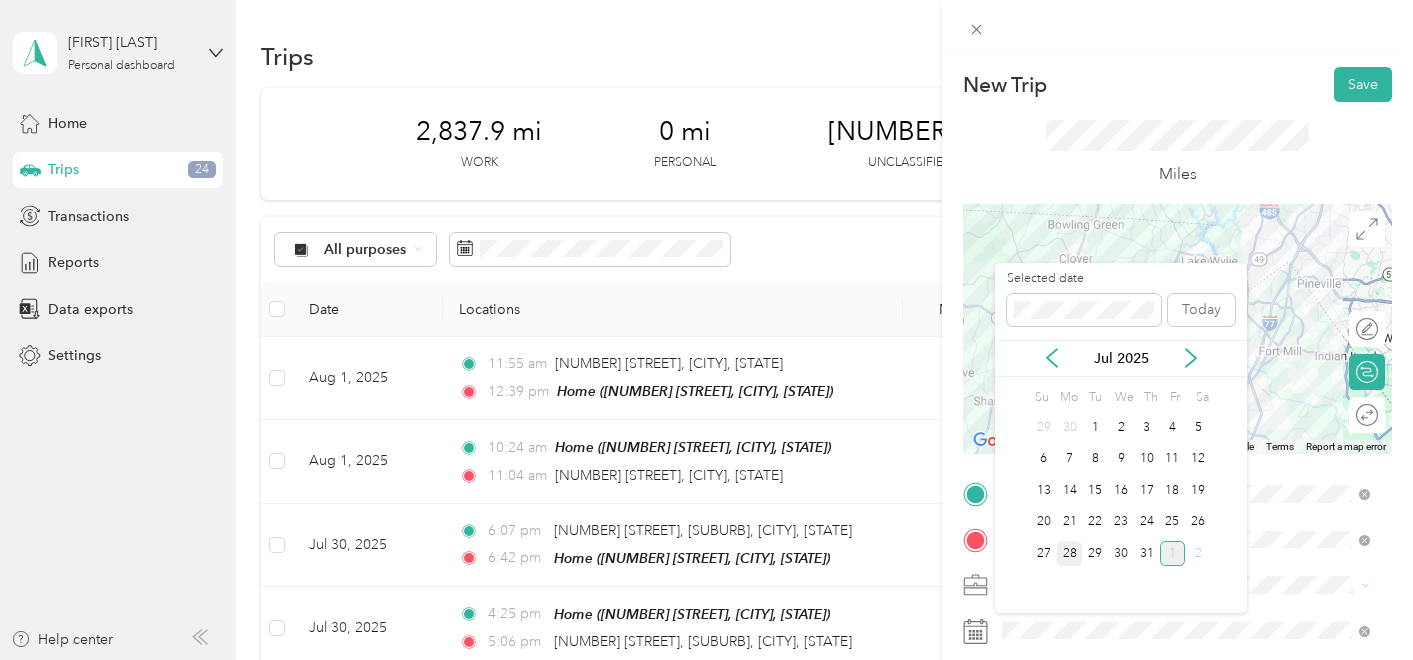 click on "28" at bounding box center [1070, 553] 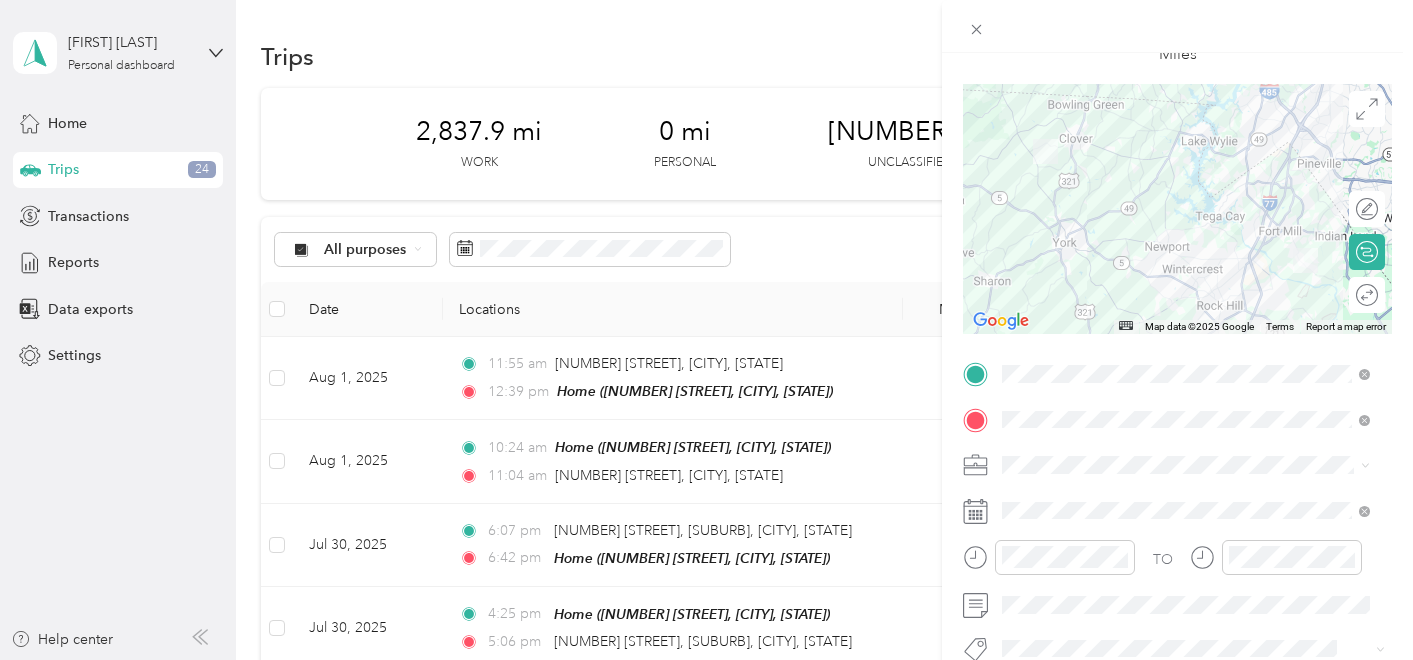 scroll, scrollTop: 127, scrollLeft: 0, axis: vertical 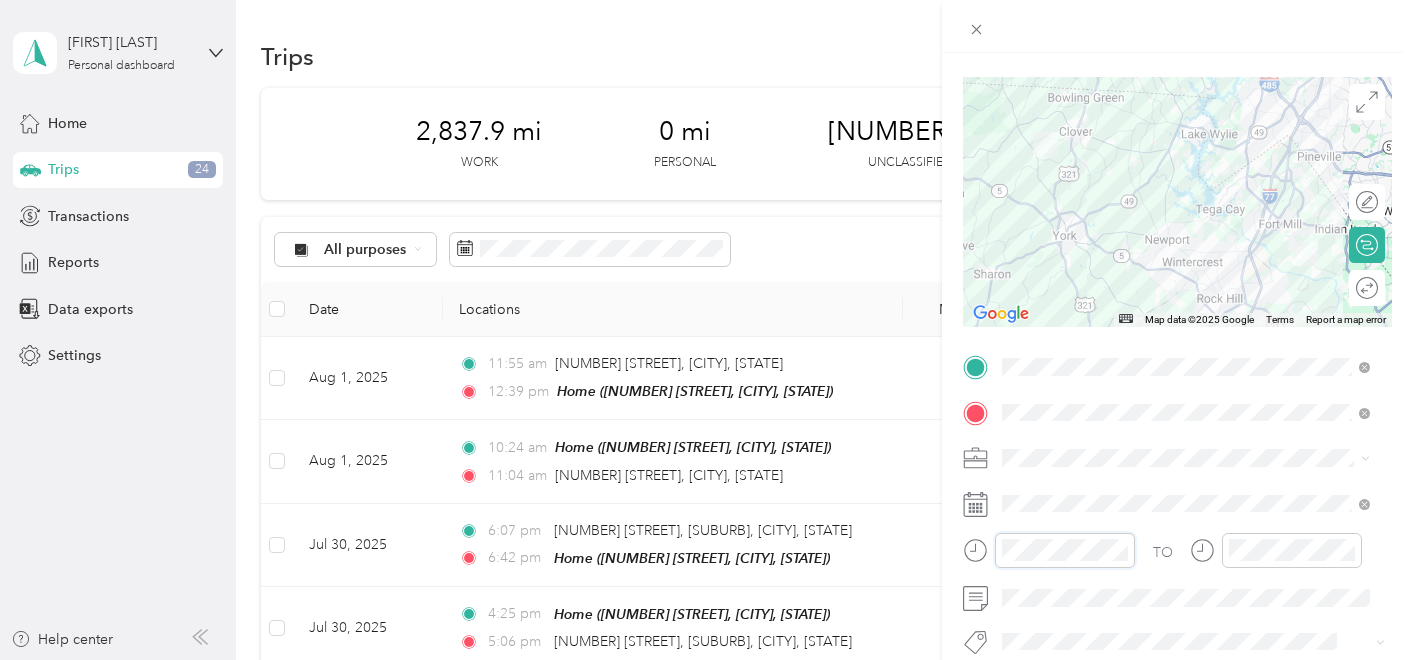click at bounding box center [1049, 550] 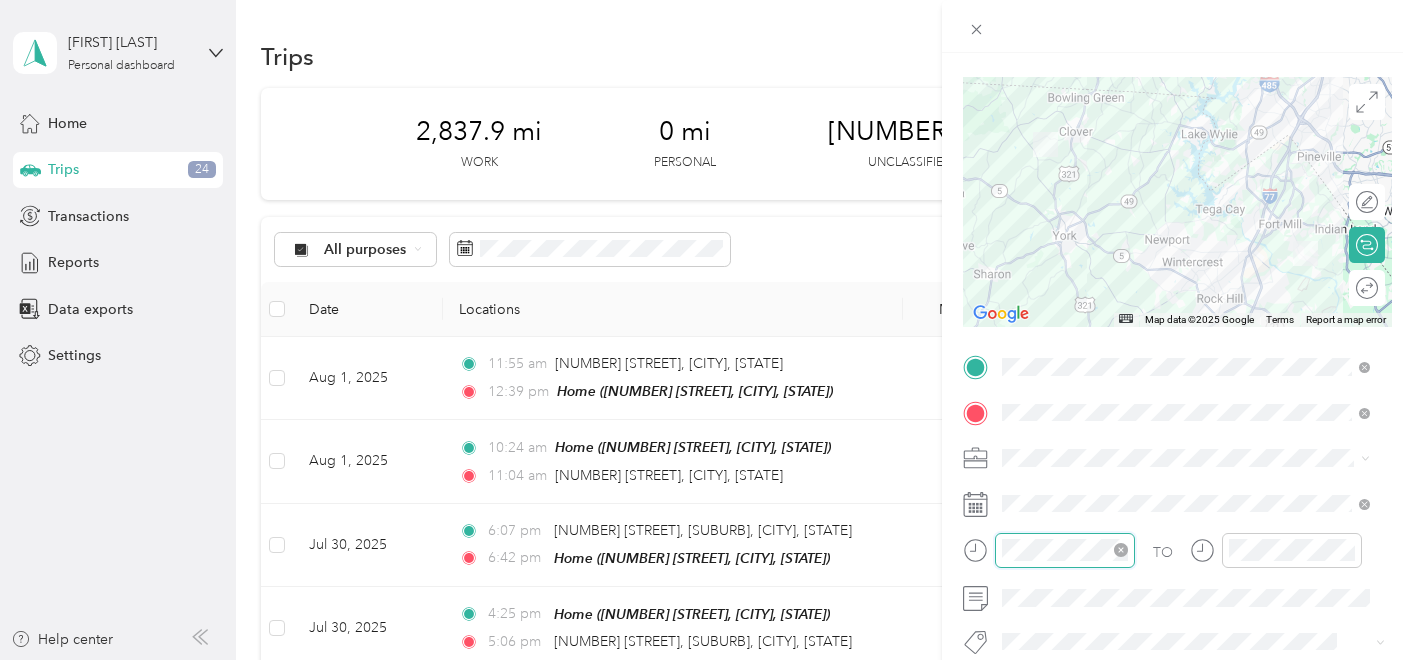 scroll, scrollTop: 84, scrollLeft: 0, axis: vertical 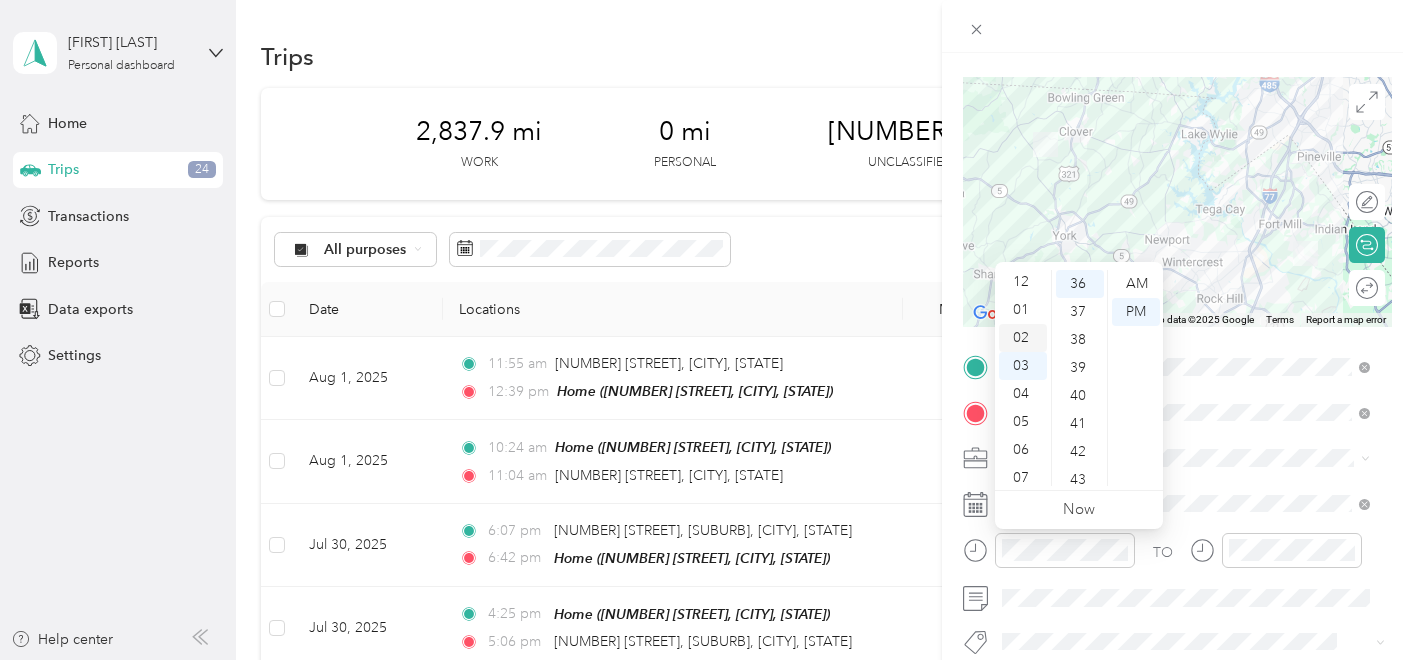 click on "02" at bounding box center (1023, 338) 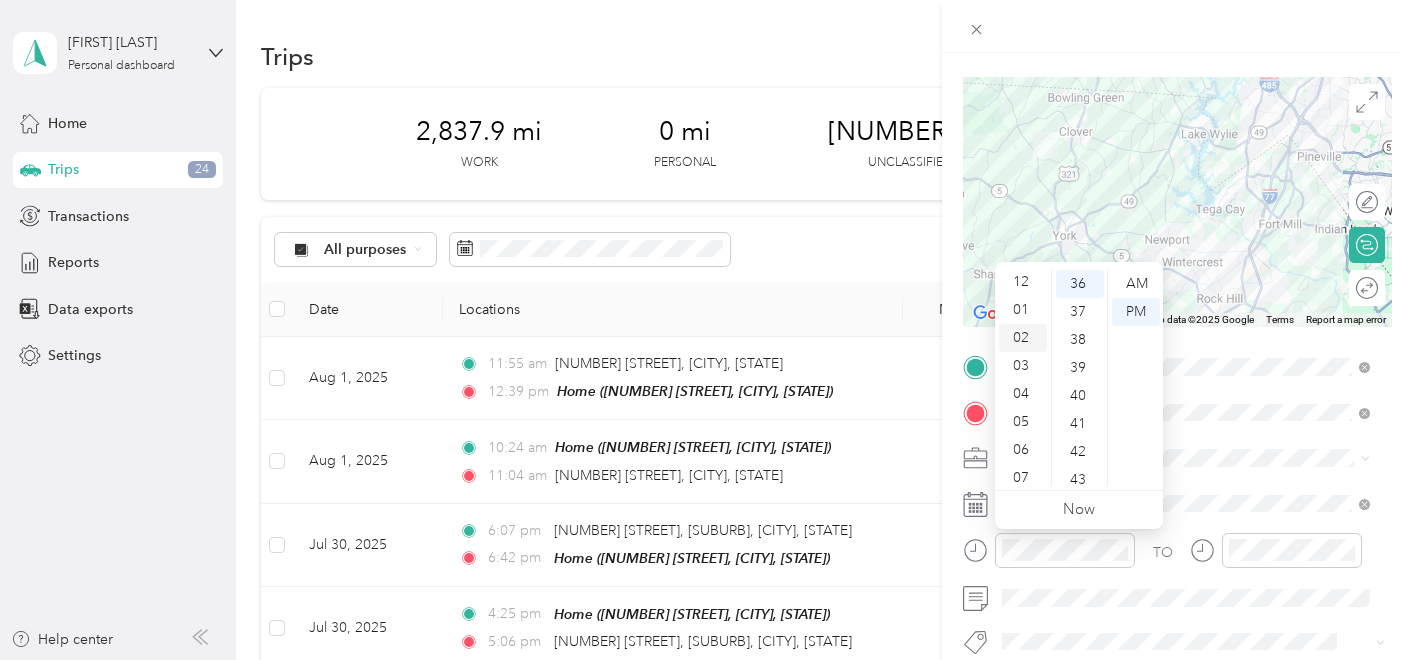 scroll, scrollTop: 56, scrollLeft: 0, axis: vertical 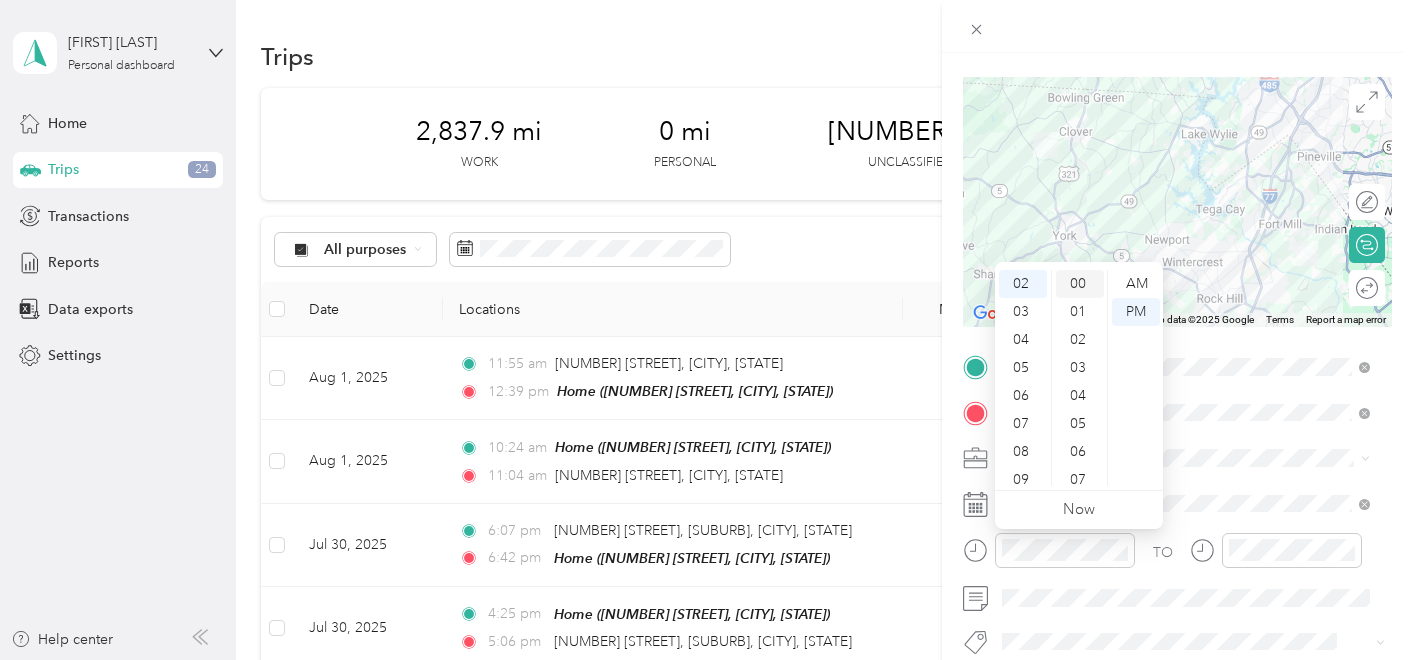 click on "00" at bounding box center [1080, 284] 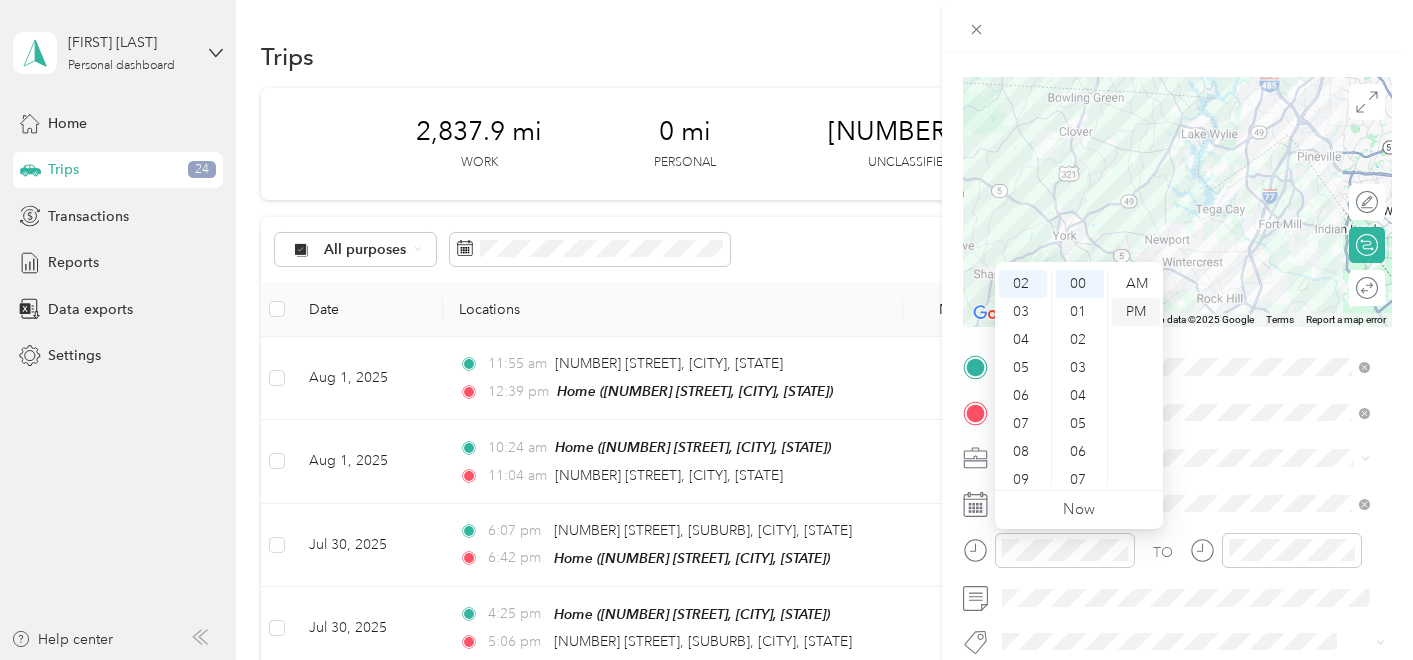 click on "PM" at bounding box center (1136, 312) 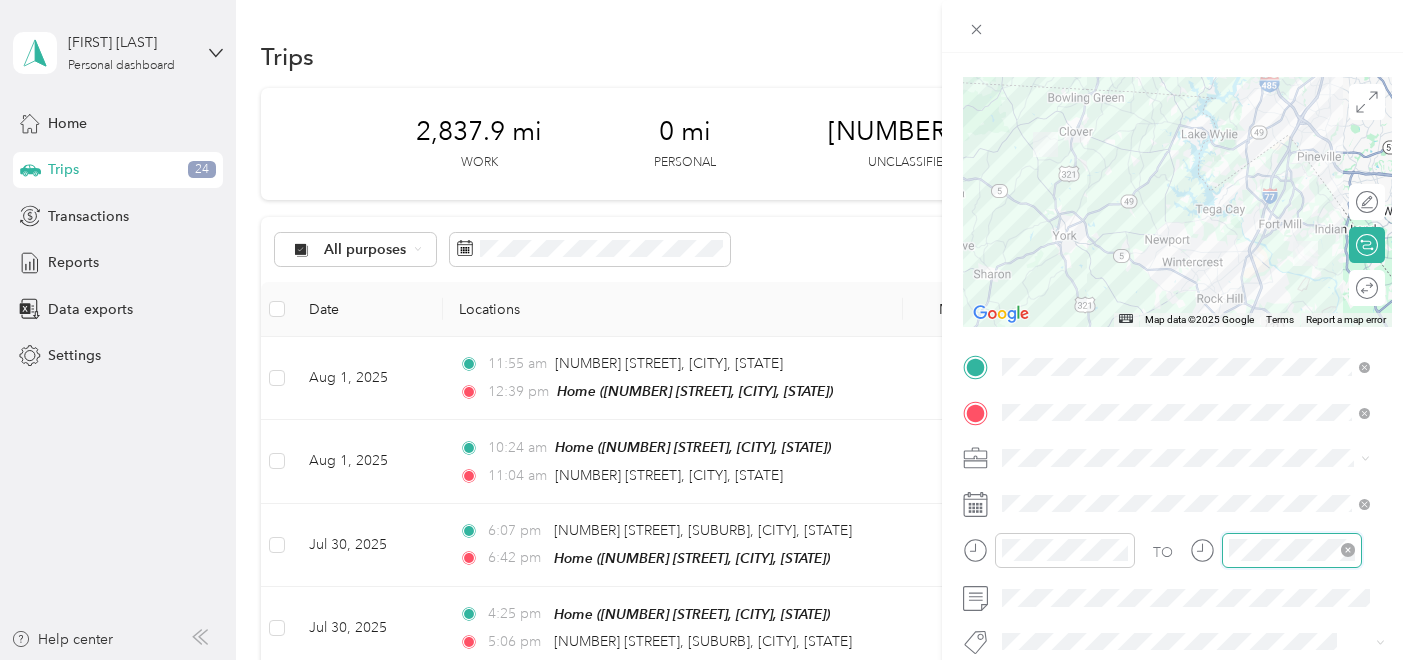 scroll, scrollTop: 84, scrollLeft: 0, axis: vertical 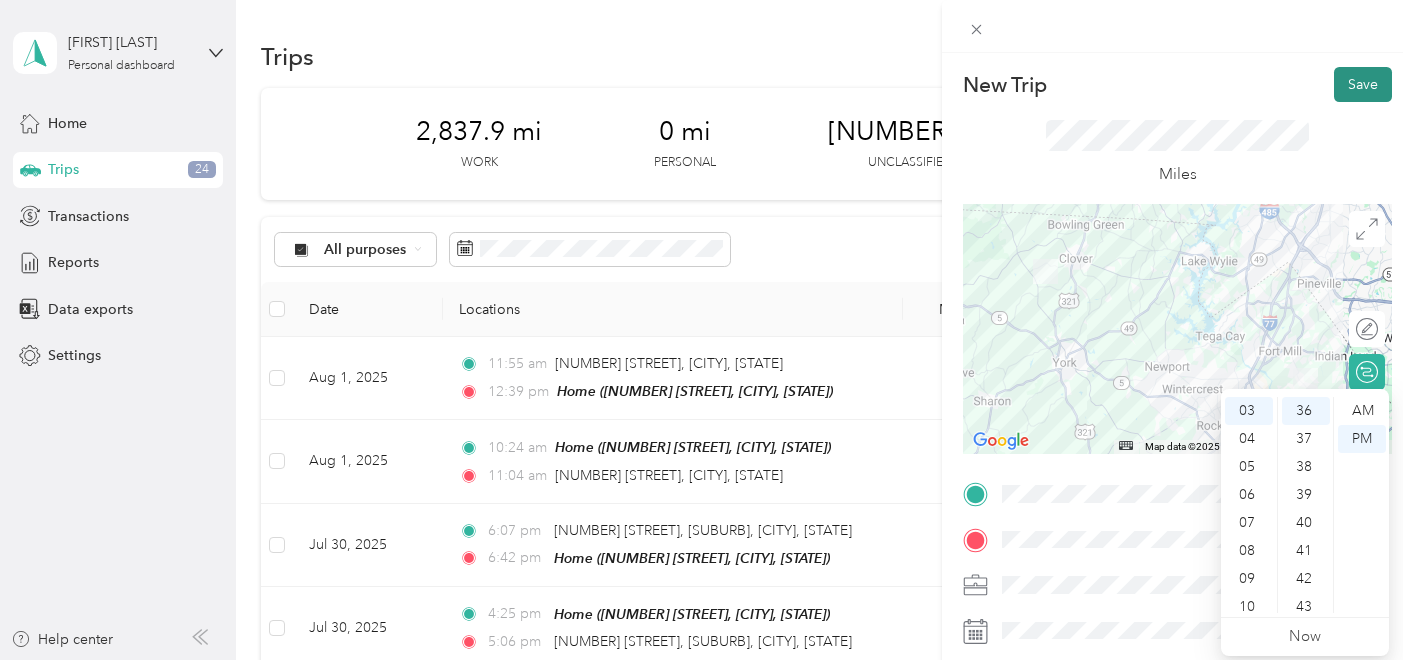 click on "Save" at bounding box center (1363, 84) 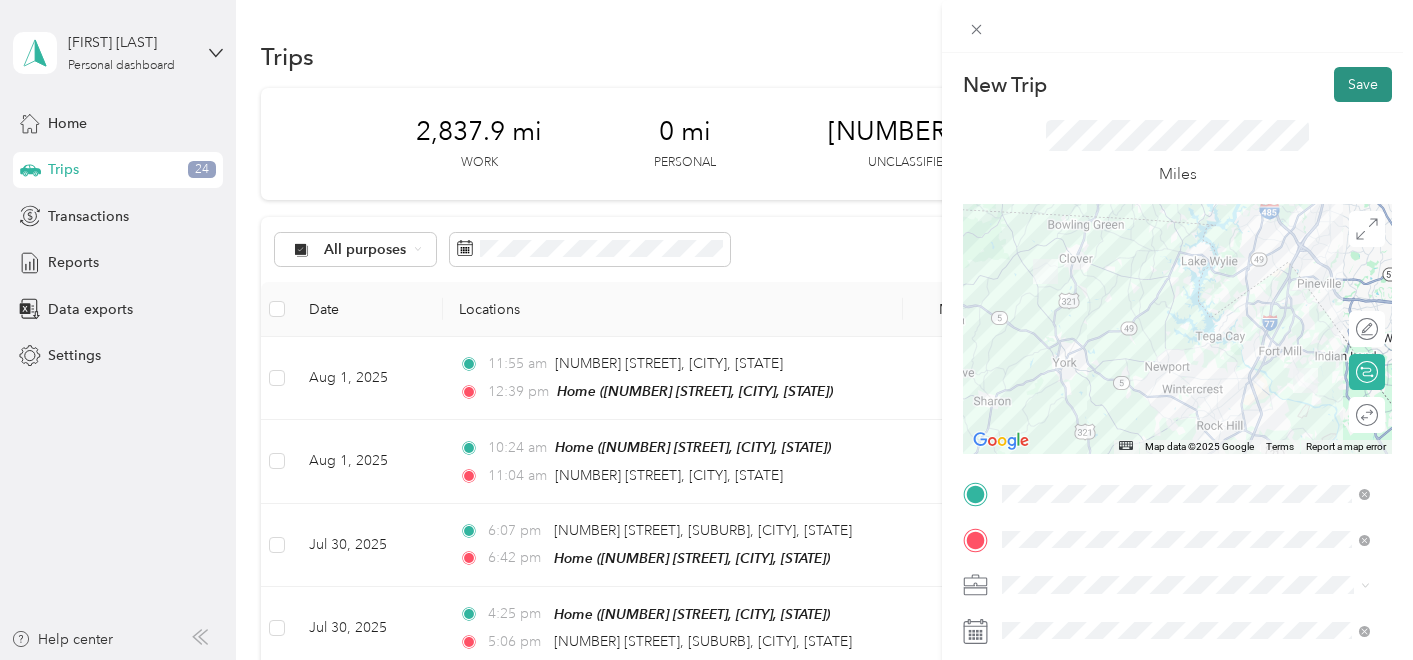 scroll, scrollTop: 0, scrollLeft: 0, axis: both 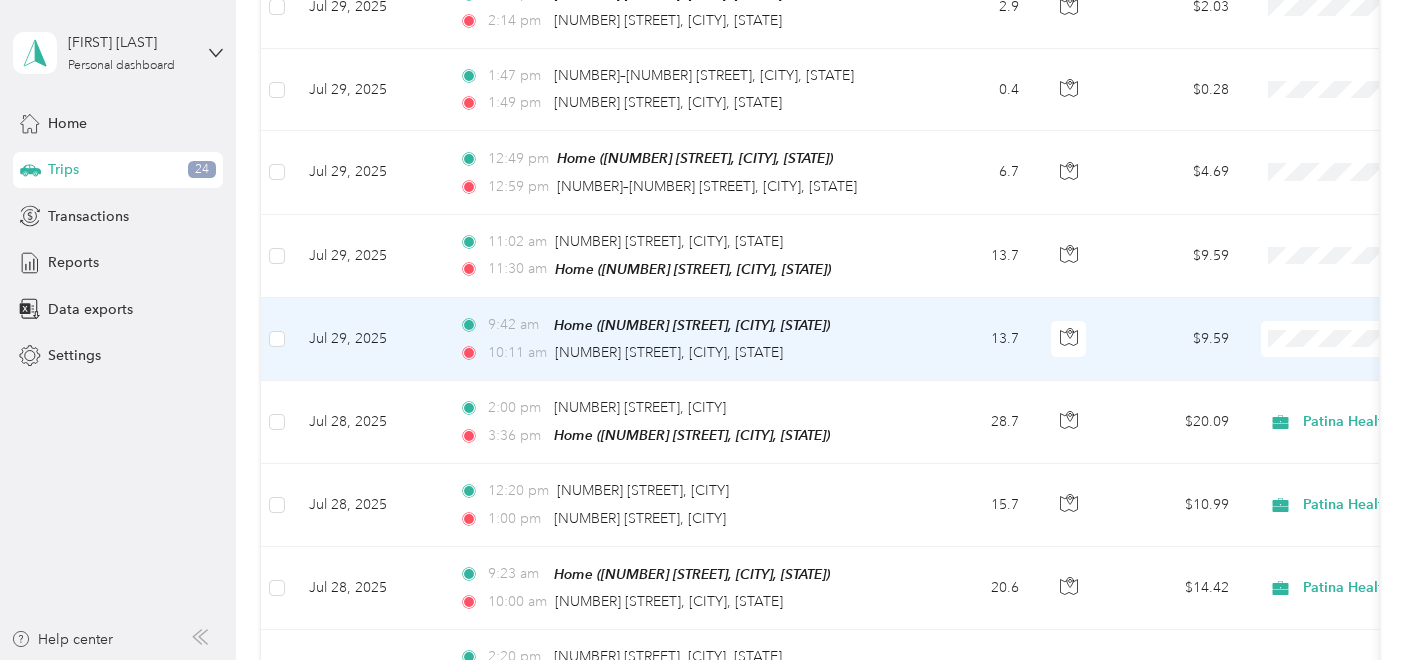 click on "Patina Health" at bounding box center (1307, 369) 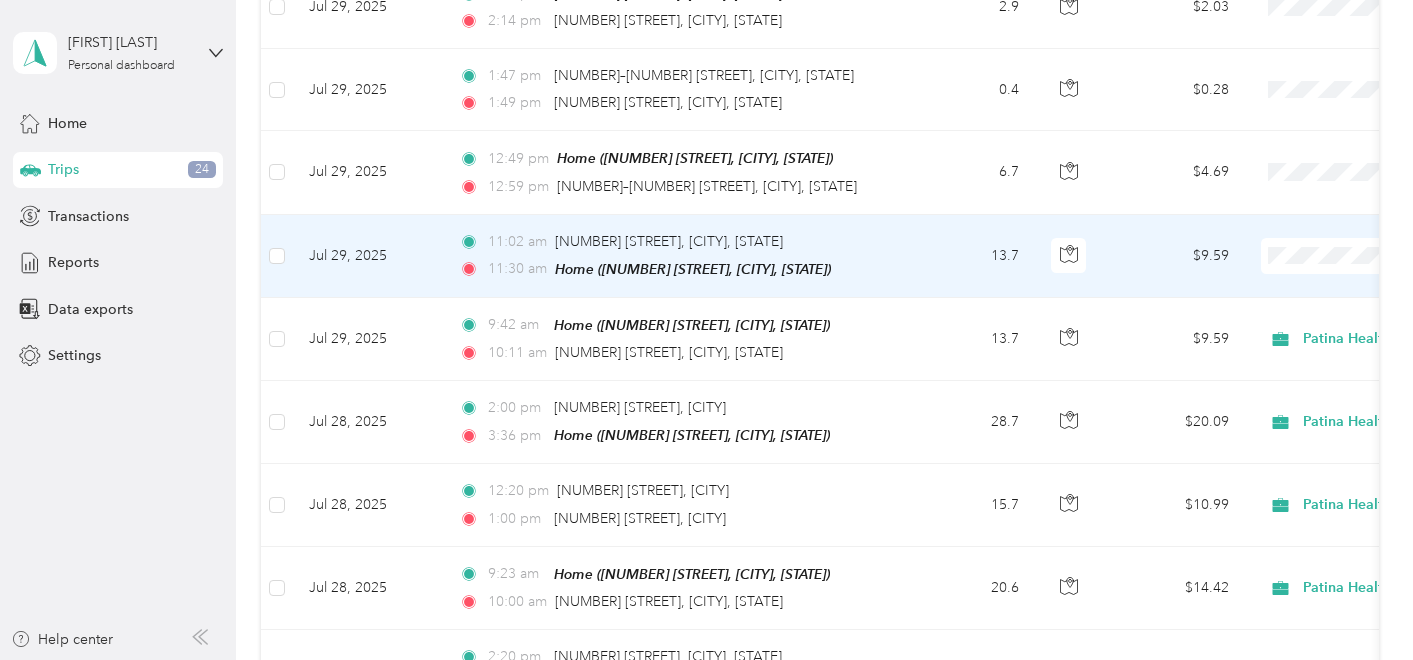 click on "Patina Health" at bounding box center [1307, 286] 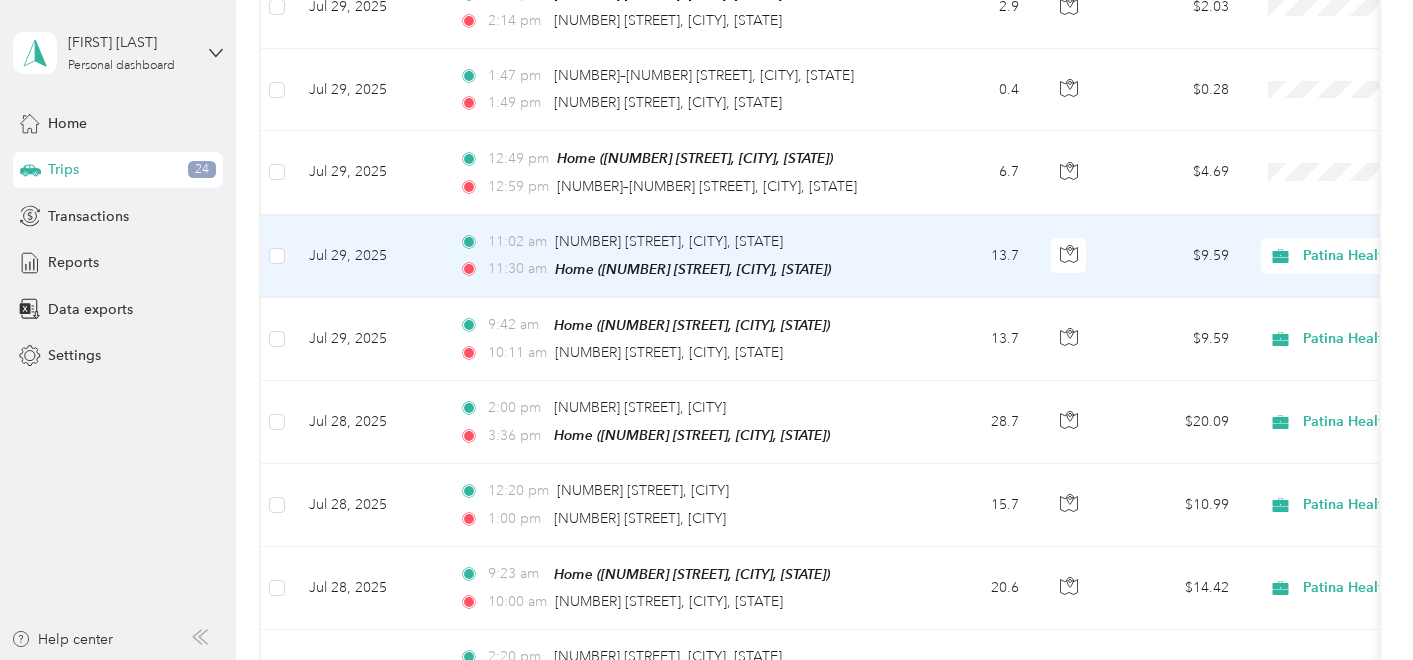 click on "Patina Health" at bounding box center [1385, 256] 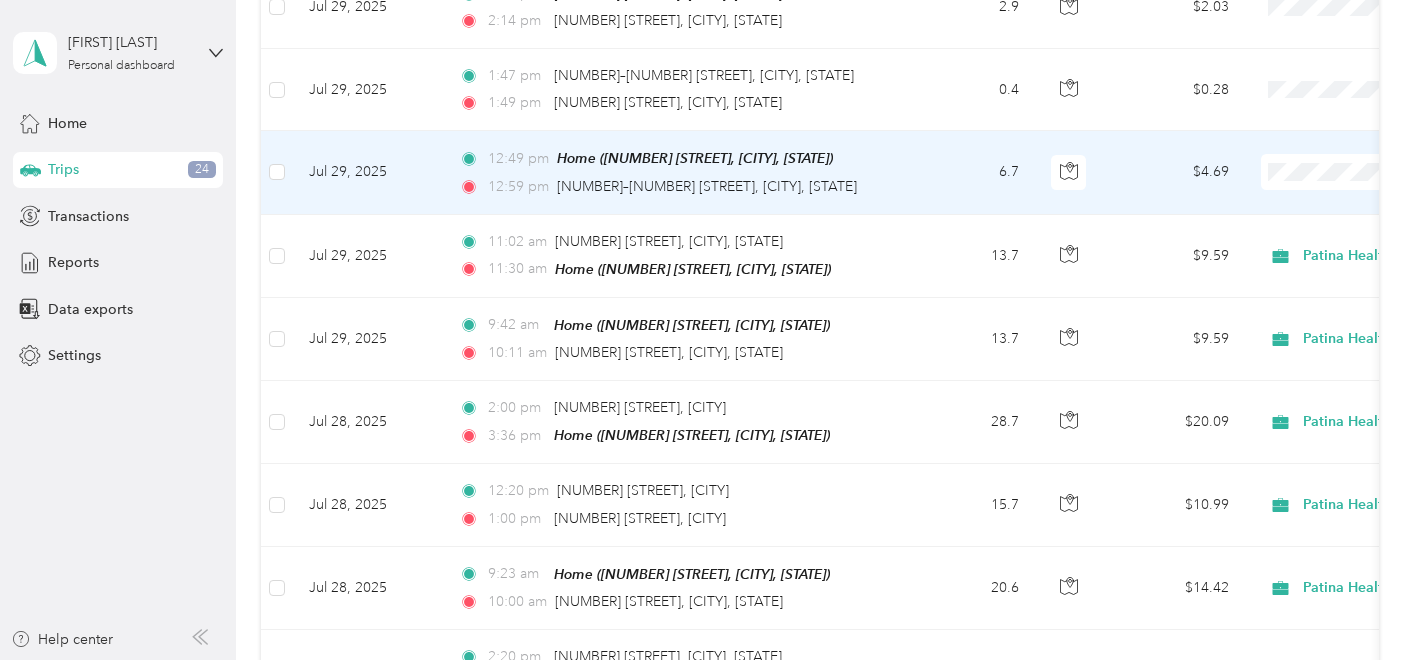 click on "Patina Health" at bounding box center (1307, 205) 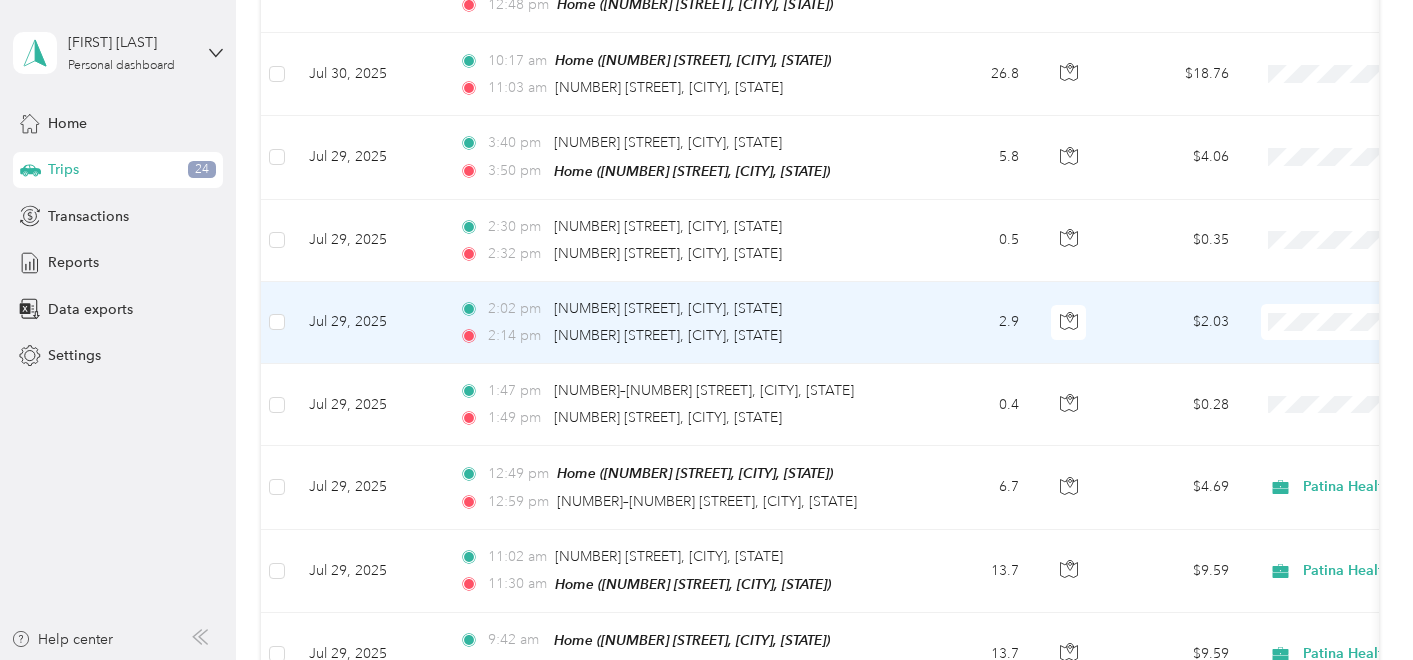 scroll, scrollTop: 971, scrollLeft: 0, axis: vertical 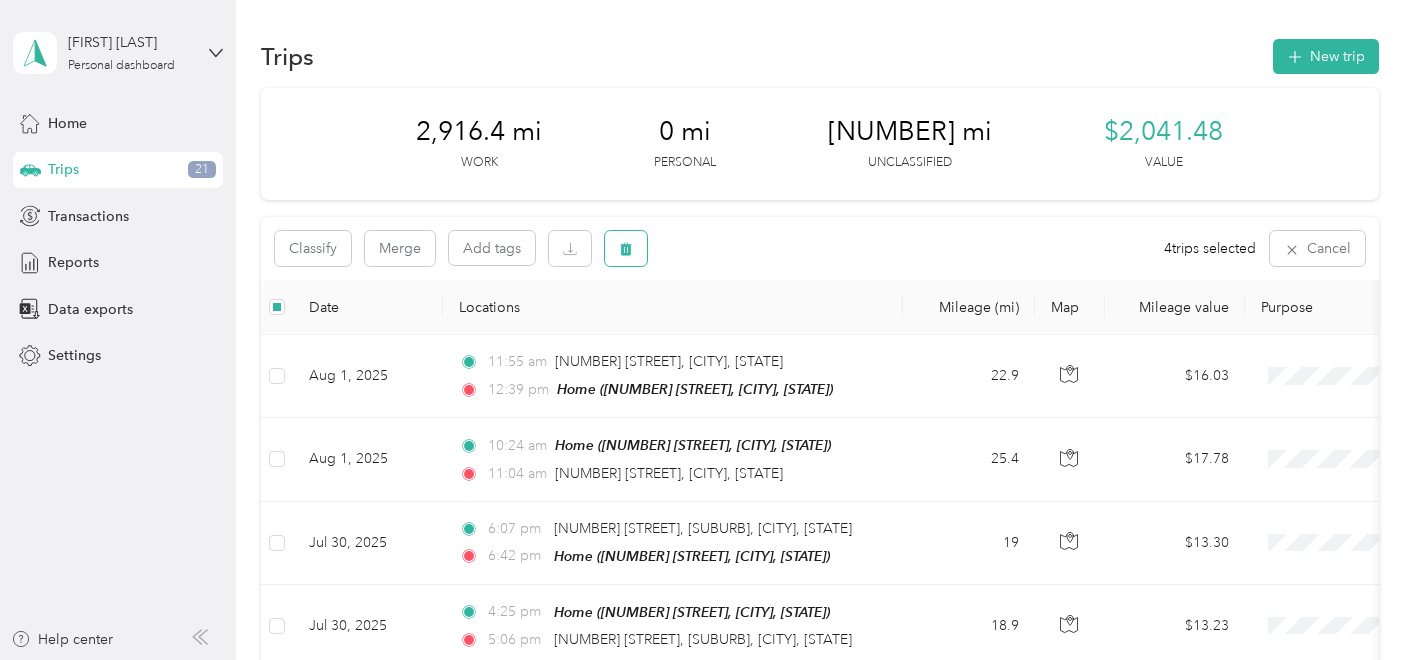 click at bounding box center (626, 248) 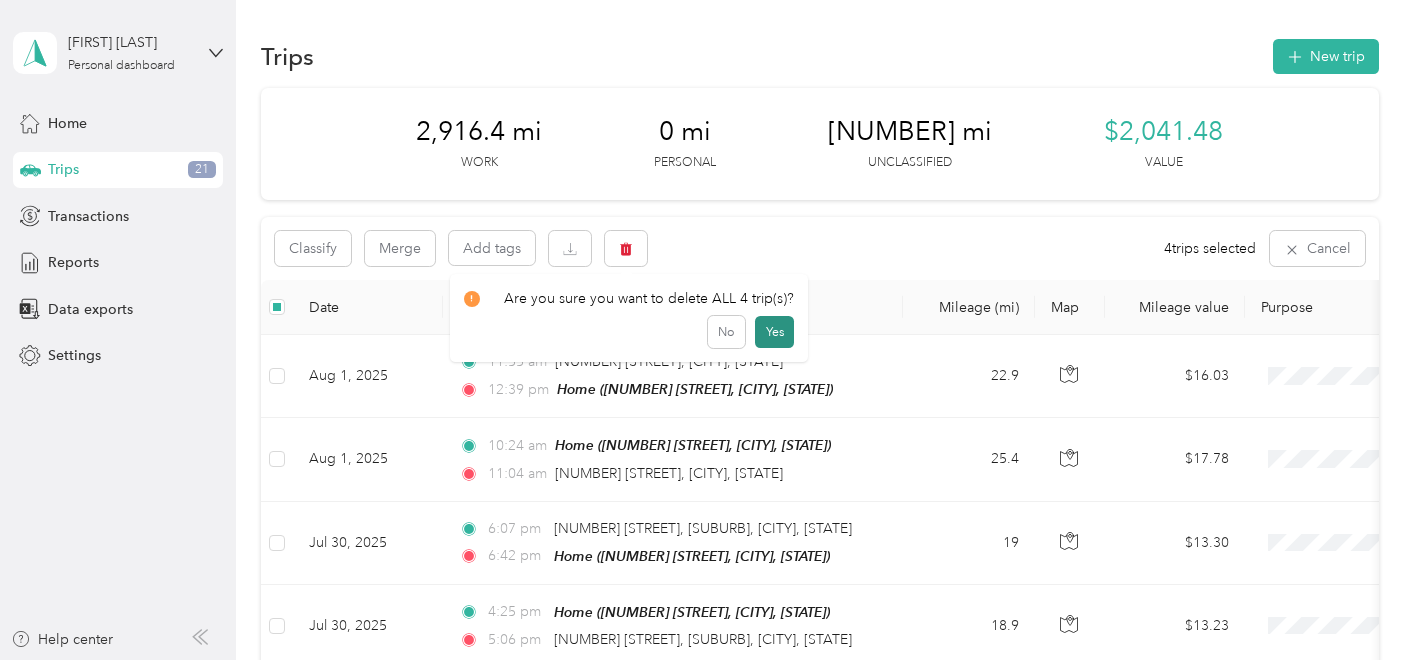 click on "Yes" at bounding box center (774, 332) 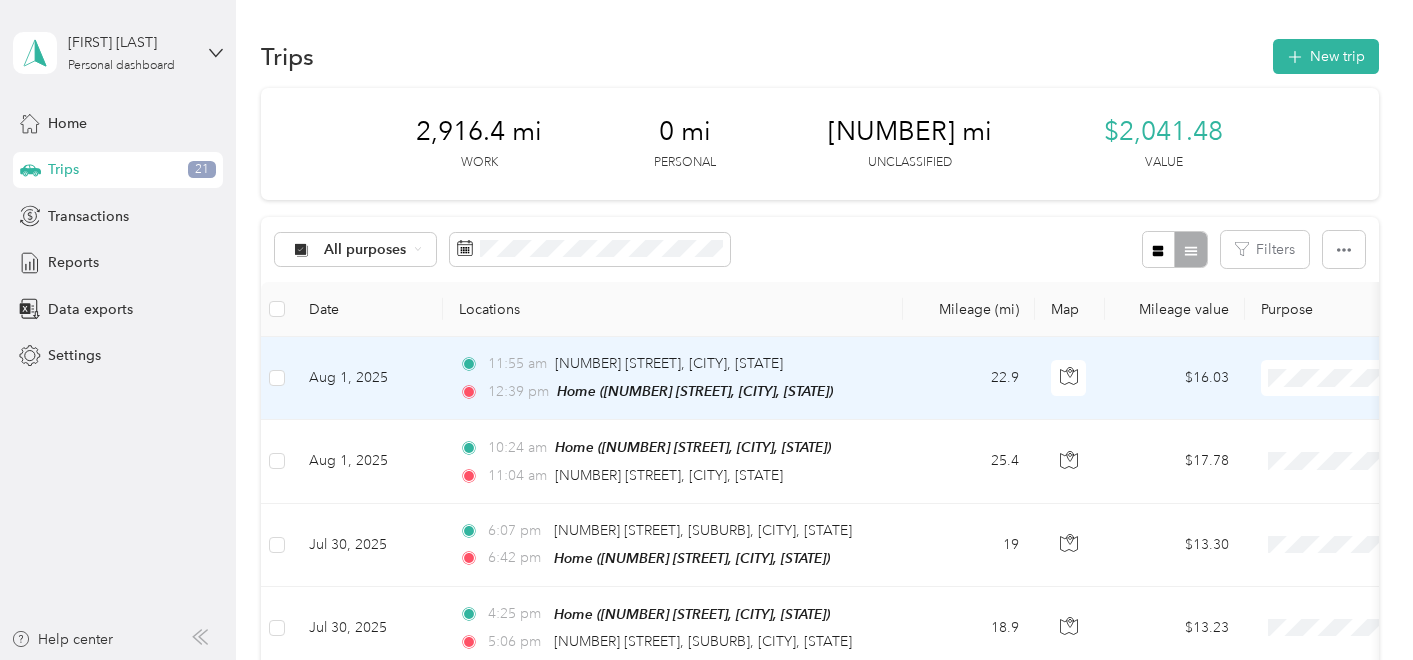 click on "Personal" at bounding box center [1307, 450] 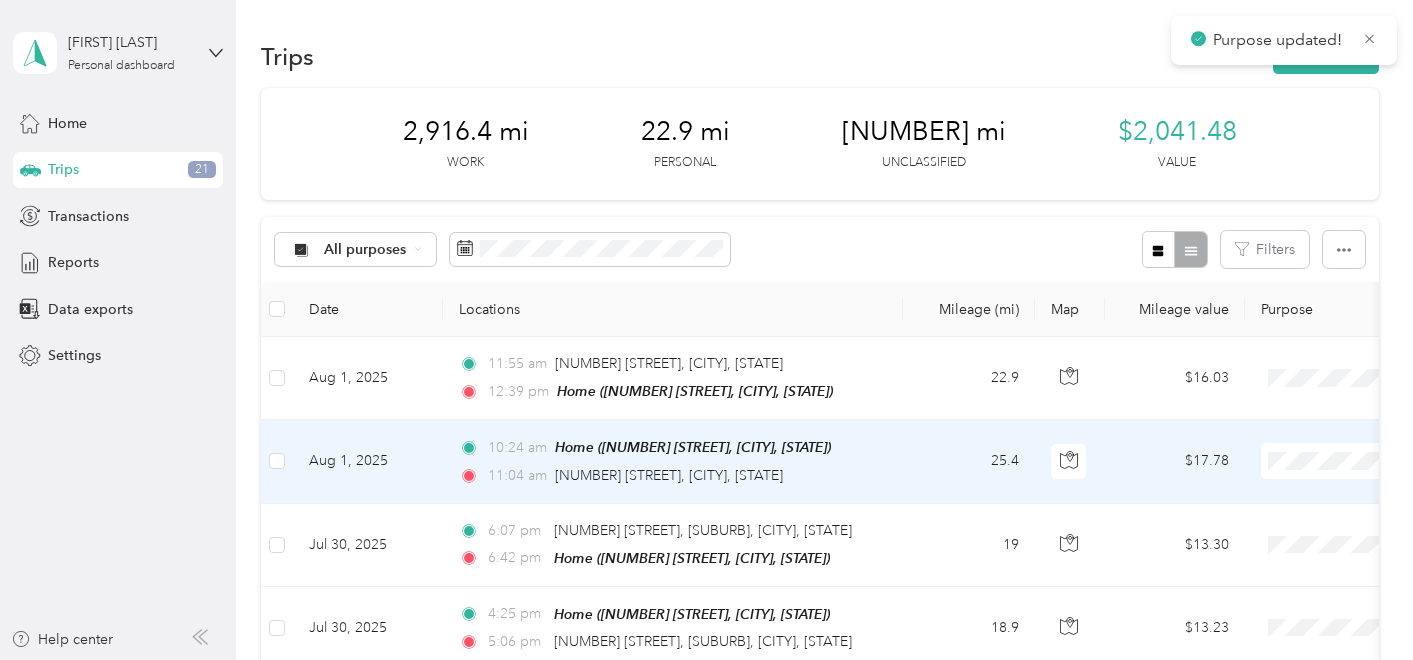 click on "Patina Health" at bounding box center [1307, 498] 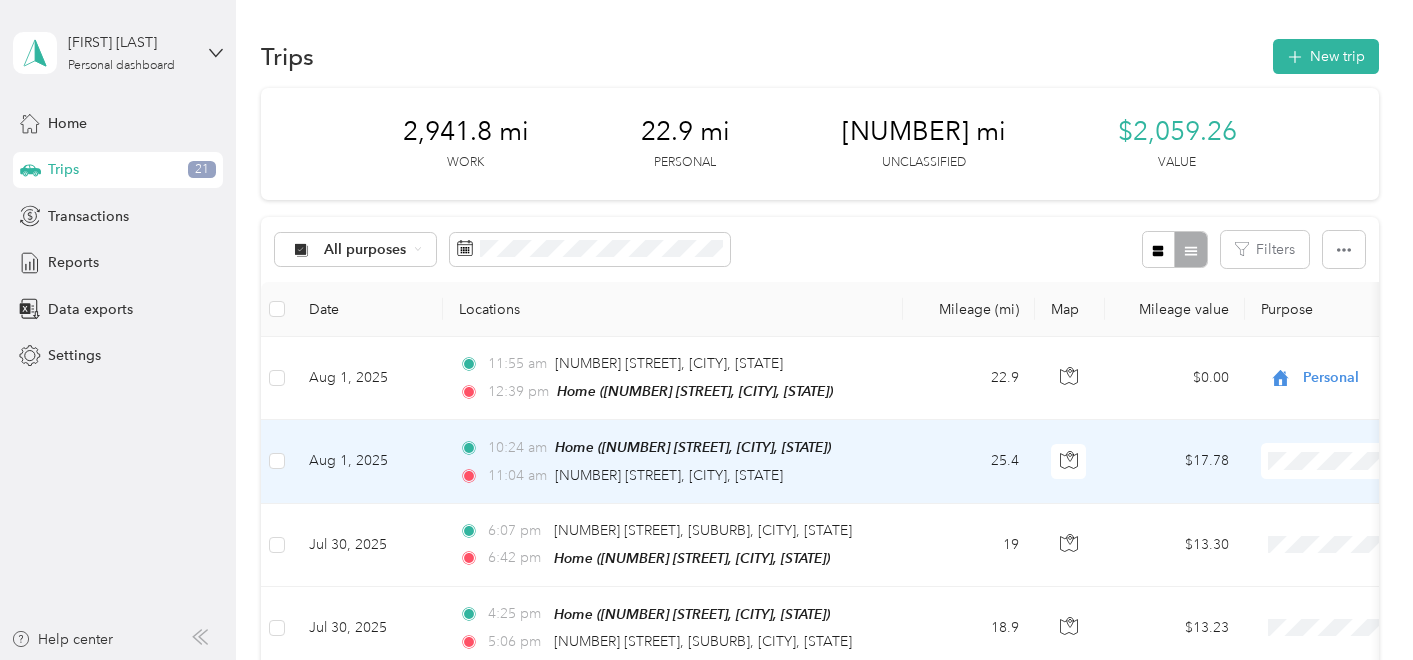 click on "Patina Health" at bounding box center [1289, 494] 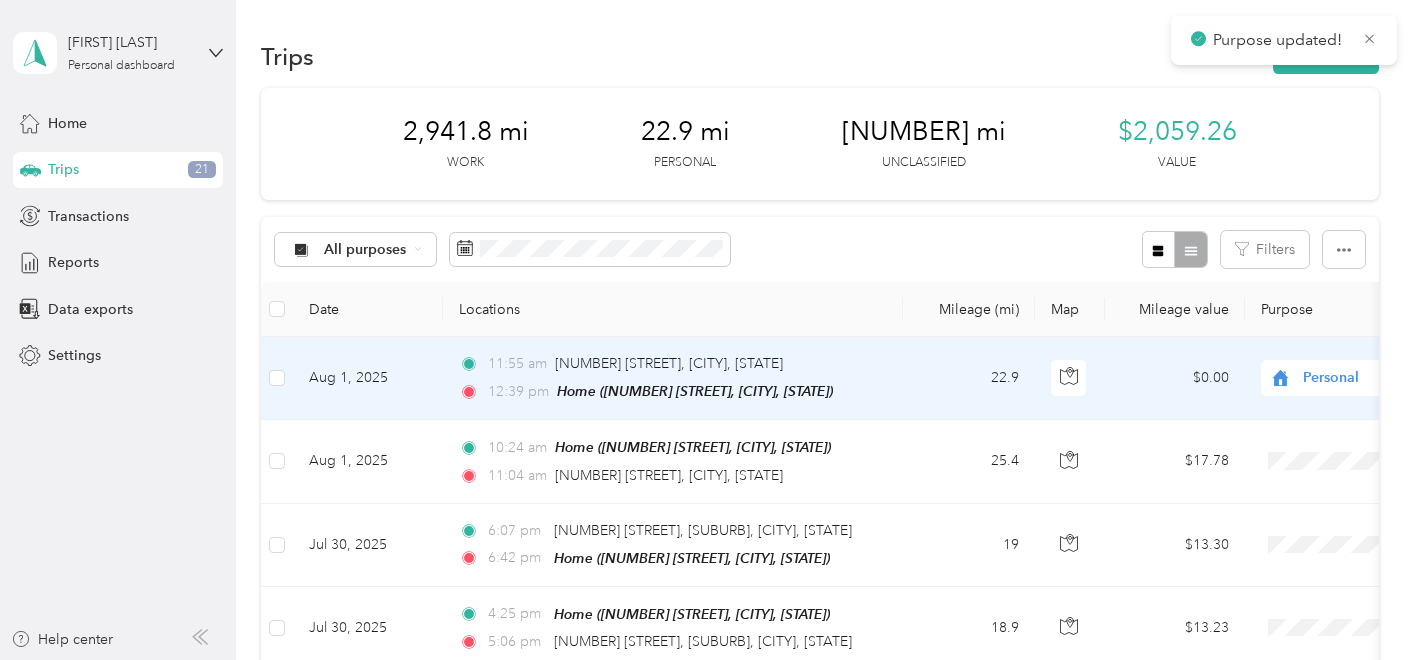 click on "Personal" at bounding box center (1394, 378) 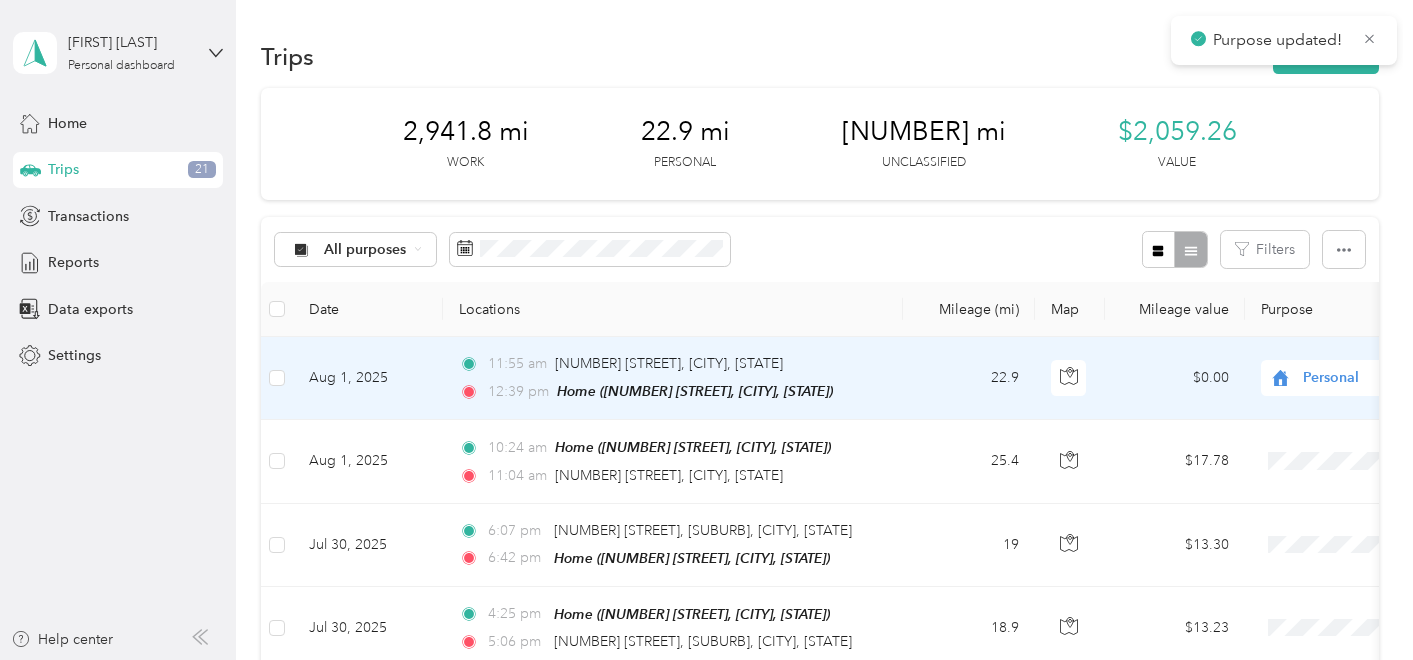 click on "Patina Health" at bounding box center (1307, 415) 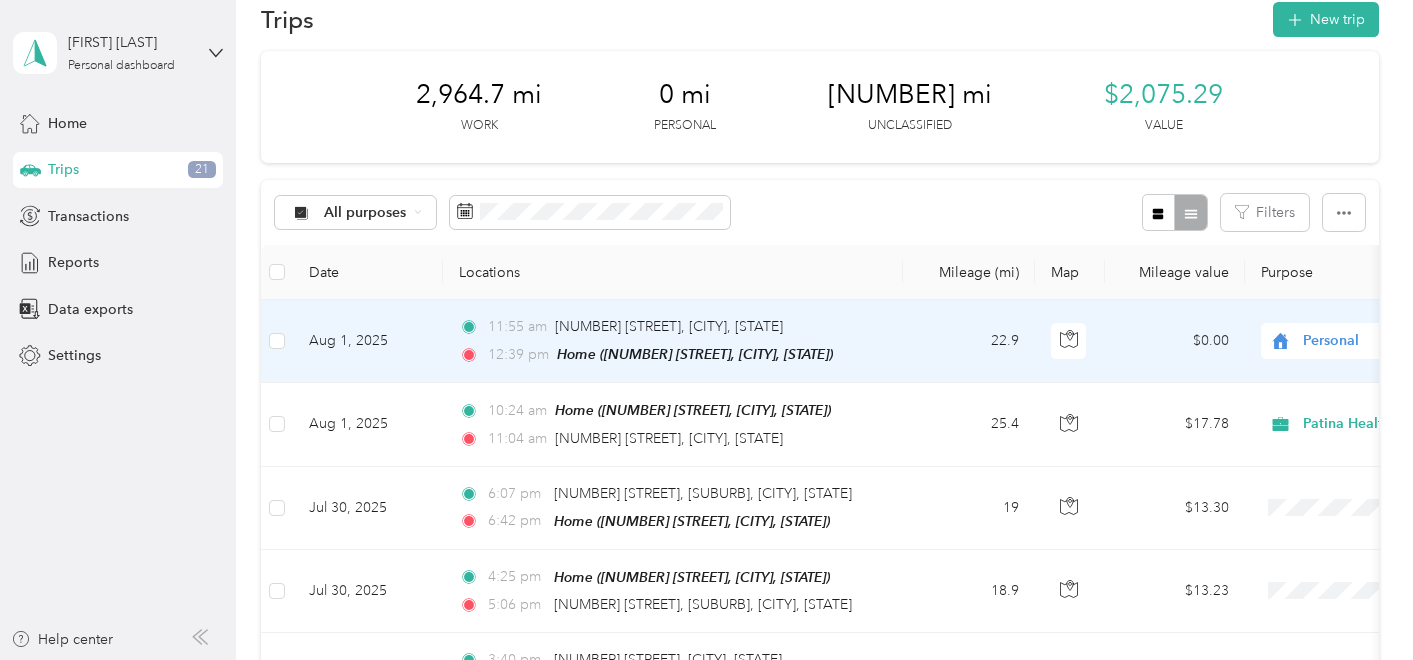 scroll, scrollTop: 43, scrollLeft: 0, axis: vertical 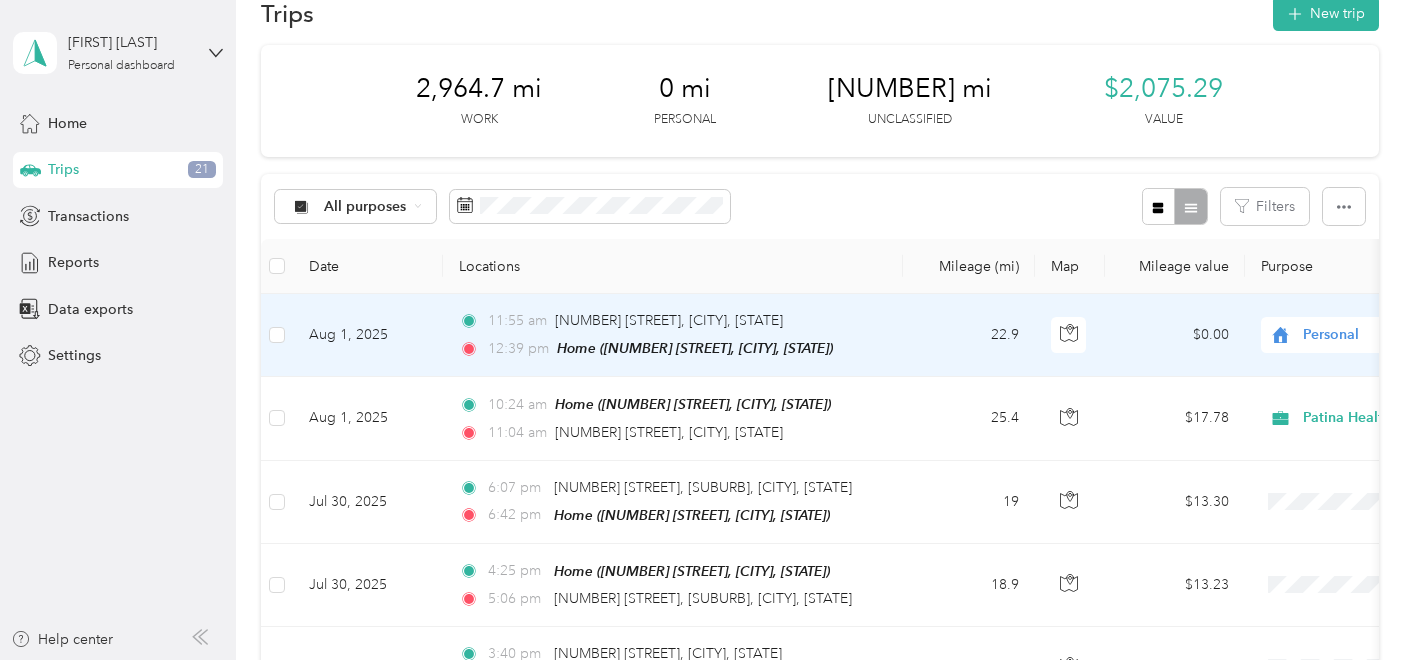 click on "Personal" at bounding box center [1394, 335] 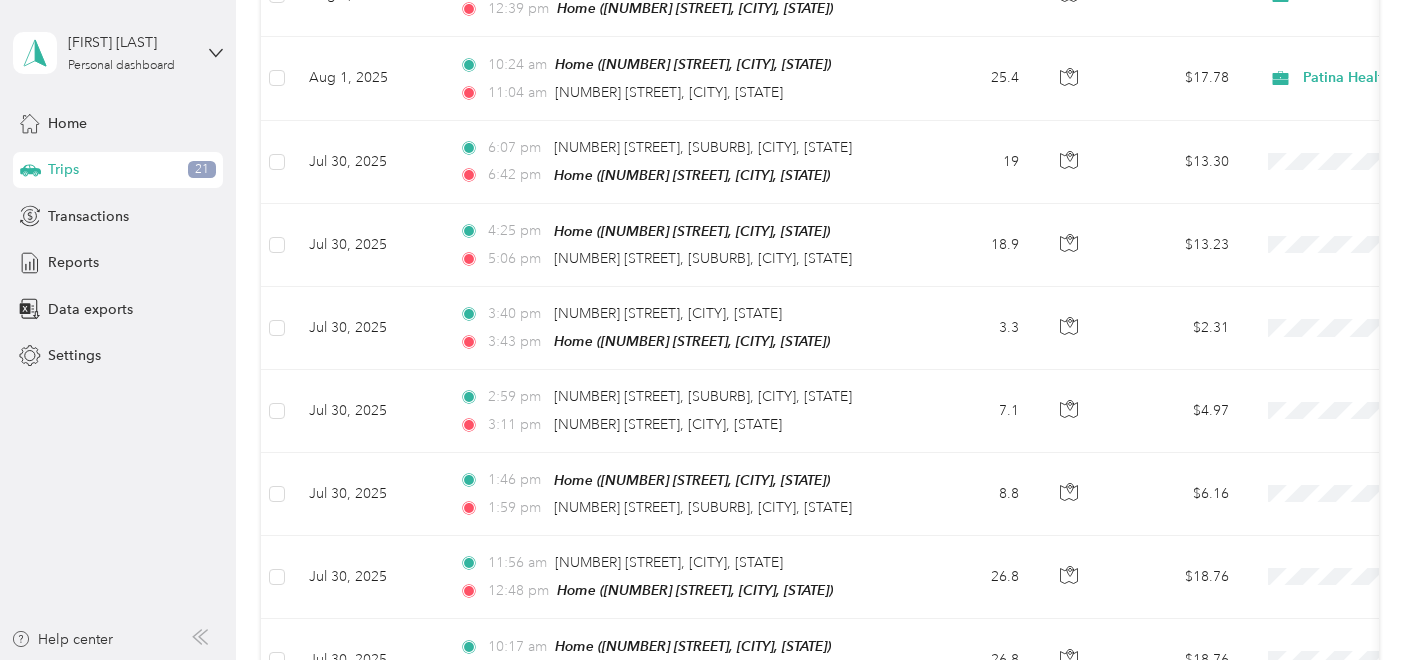 scroll, scrollTop: 0, scrollLeft: 0, axis: both 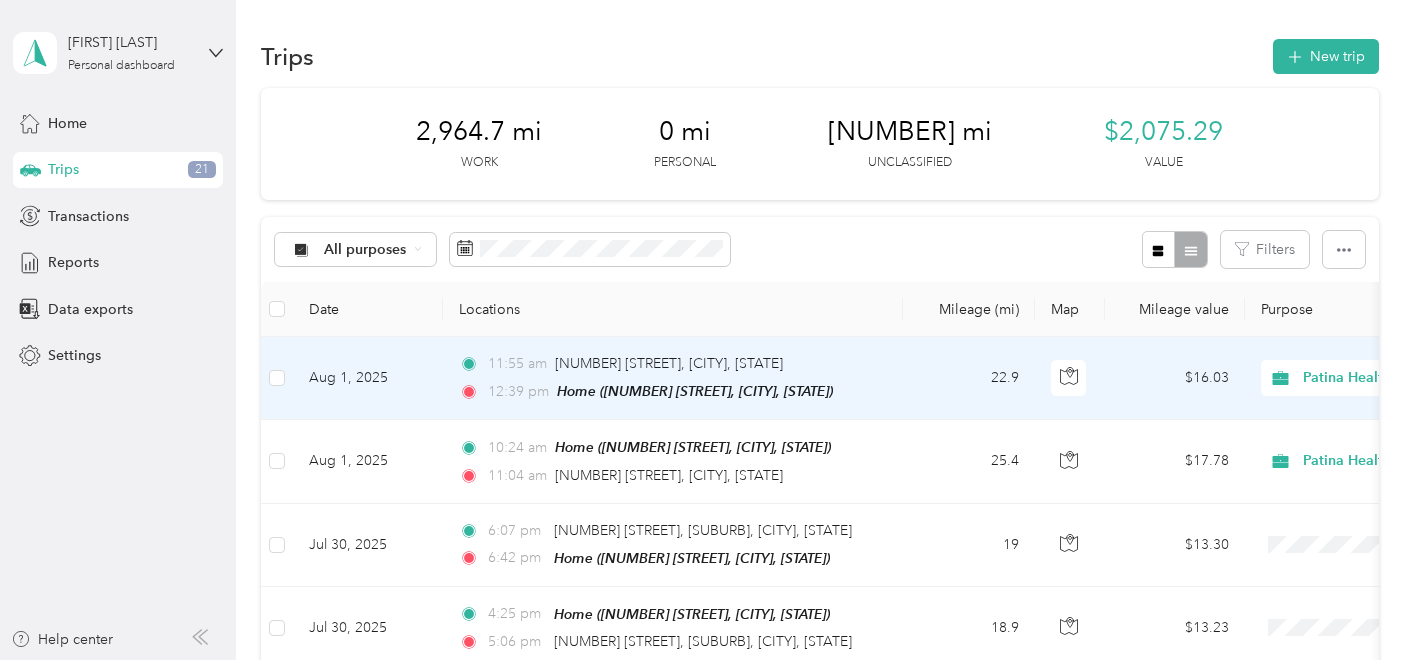 click on "Aug 1, 2025" at bounding box center [368, 378] 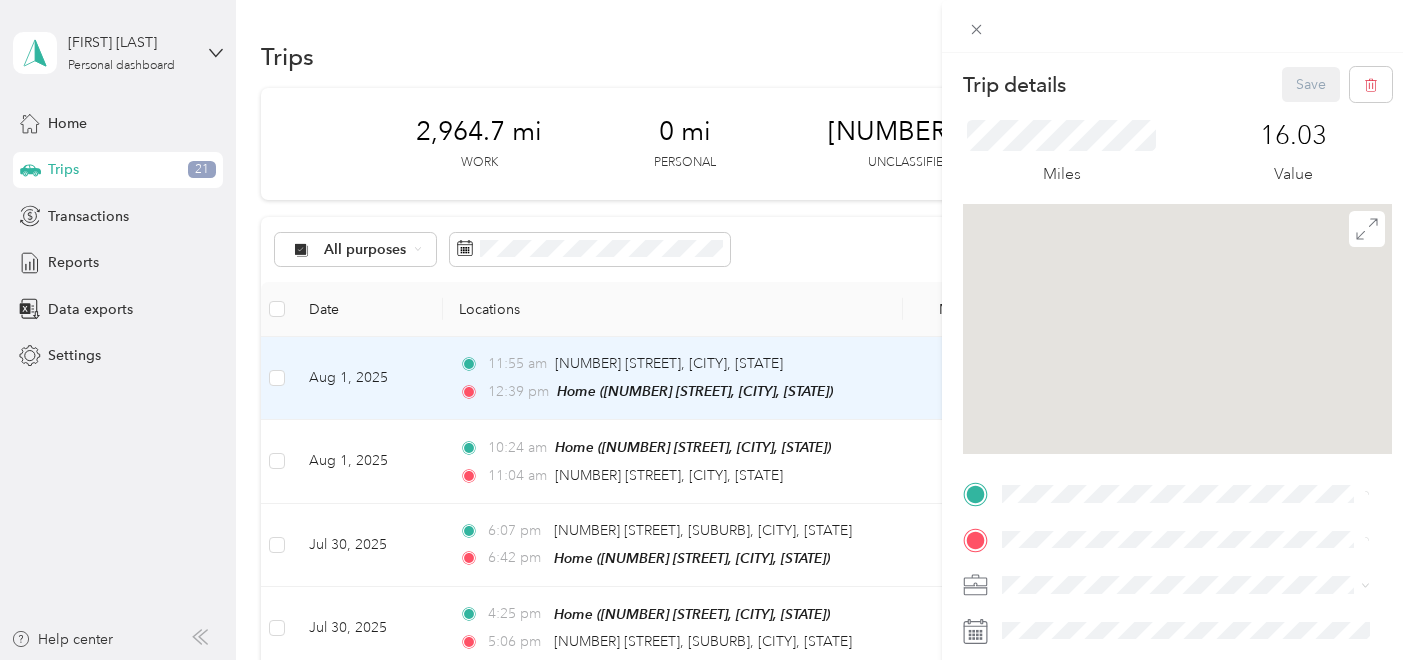scroll, scrollTop: 0, scrollLeft: 0, axis: both 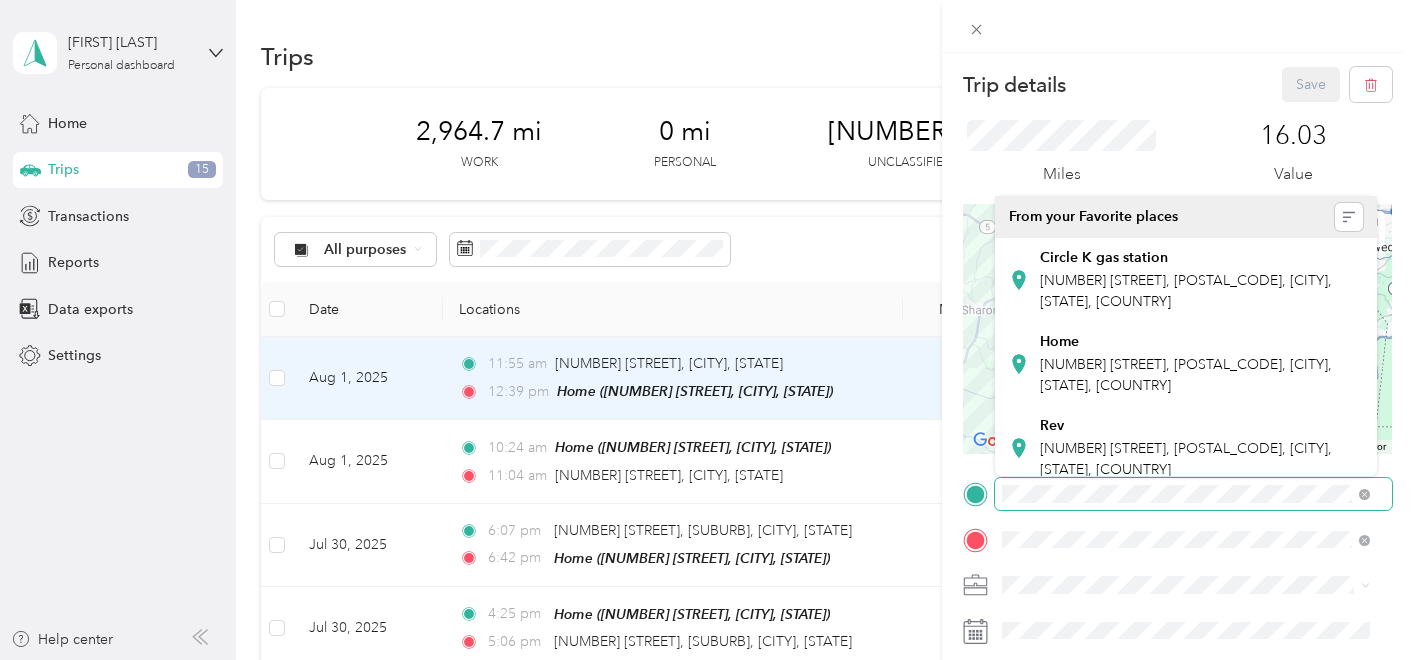 click on "Trip details Save This trip cannot be edited because it is either under review, approved, or paid. Contact your Team Manager to edit it. Miles [NUMBER] Value  ← Move left → Move right ↑ Move up ↓ Move down + Zoom in - Zoom out Home Jump left by [PERCENTAGE]% End Jump right by [PERCENTAGE]% Page Up Jump up by [PERCENTAGE]% Page Down Jump down by [PERCENTAGE]% Map Data Map data ©[YEAR] Google Map data ©[YEAR] Google [NUMBER] km  Click to toggle between metric and imperial units Terms Report a map error TO Add photo" at bounding box center (706, 330) 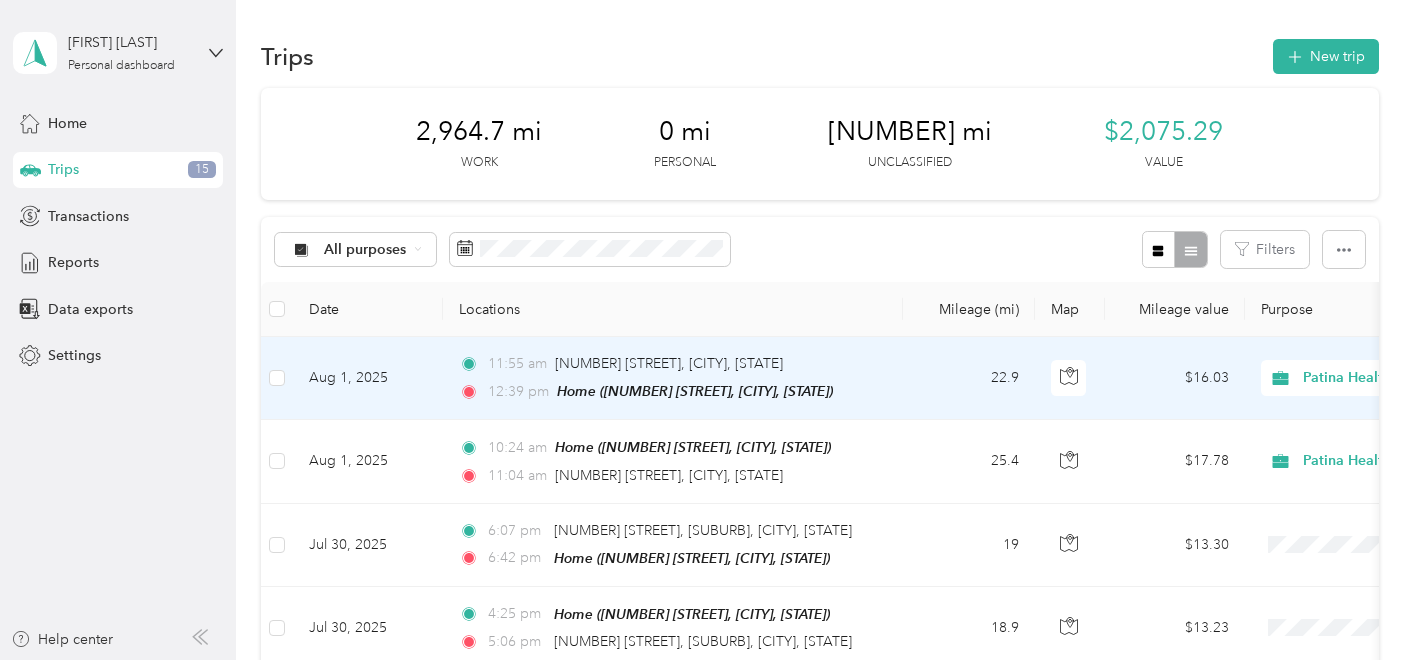 click on "Aug 1, 2025" at bounding box center (368, 378) 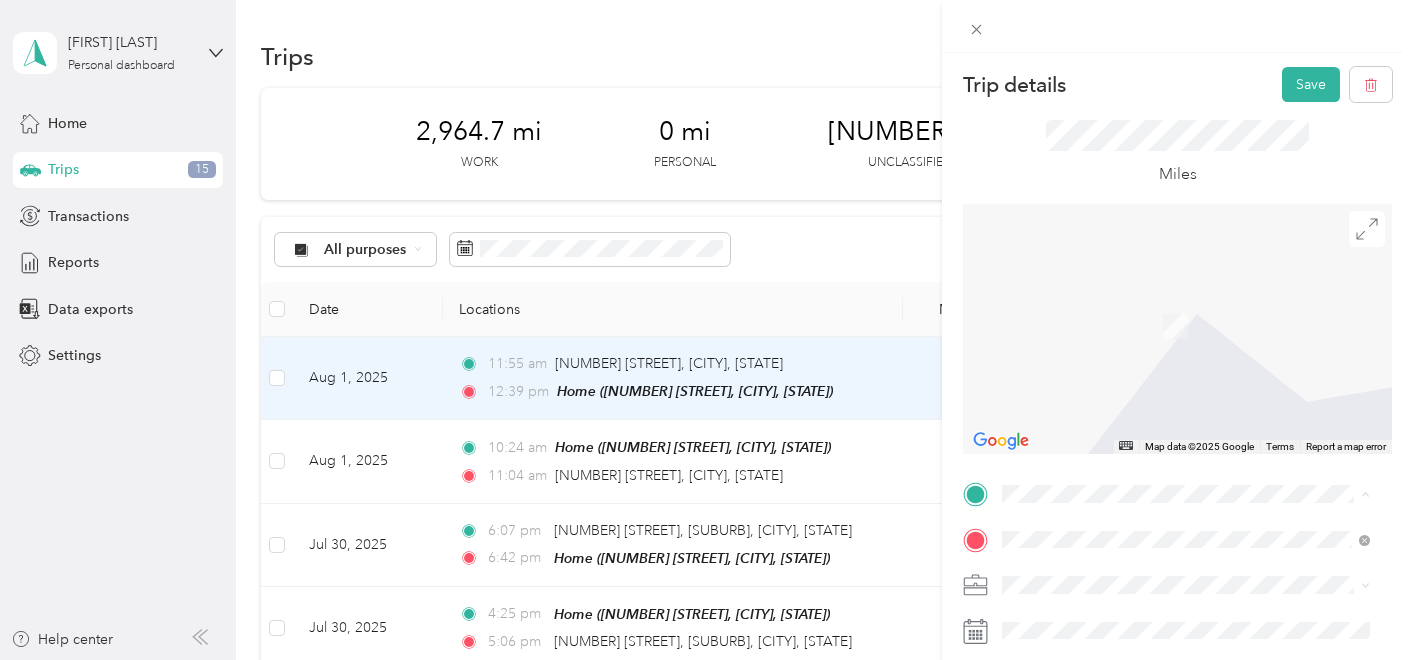click on "[NUMBER] [STREET]
[CITY], [STATE] [POSTAL_CODE], [COUNTRY]" at bounding box center [1184, 259] 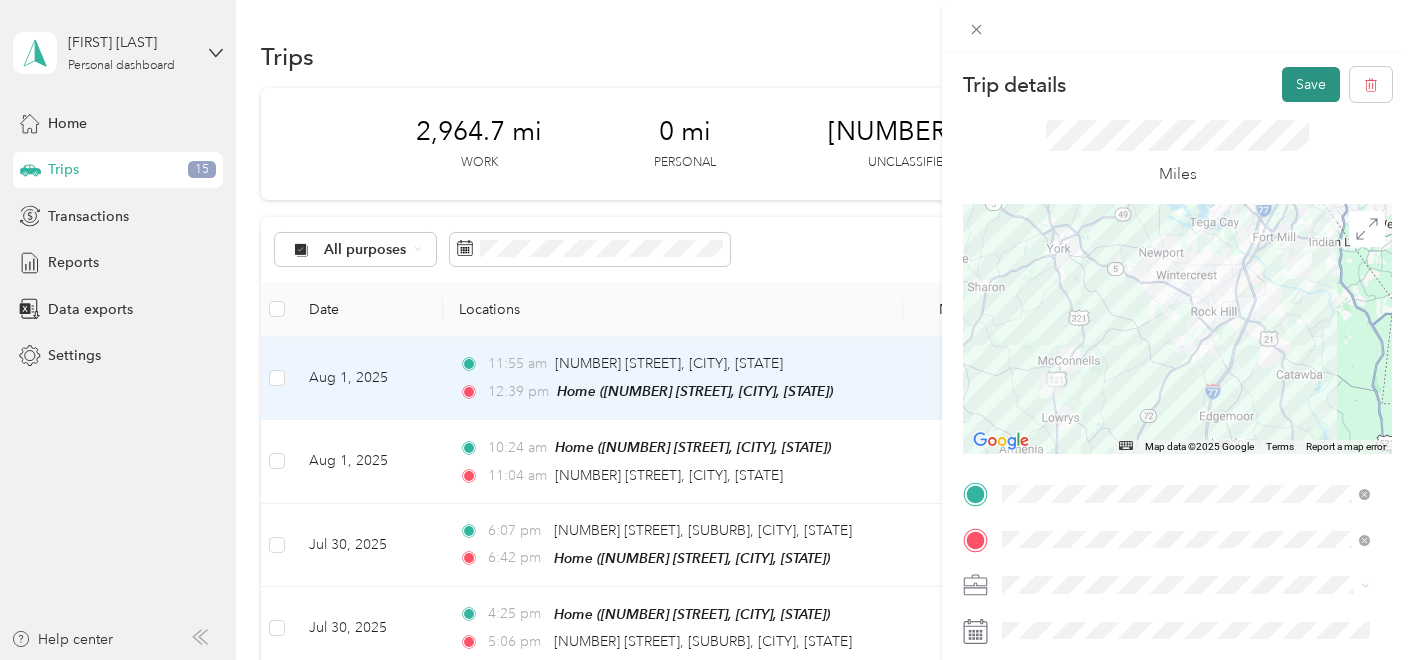 click on "Save" at bounding box center (1311, 84) 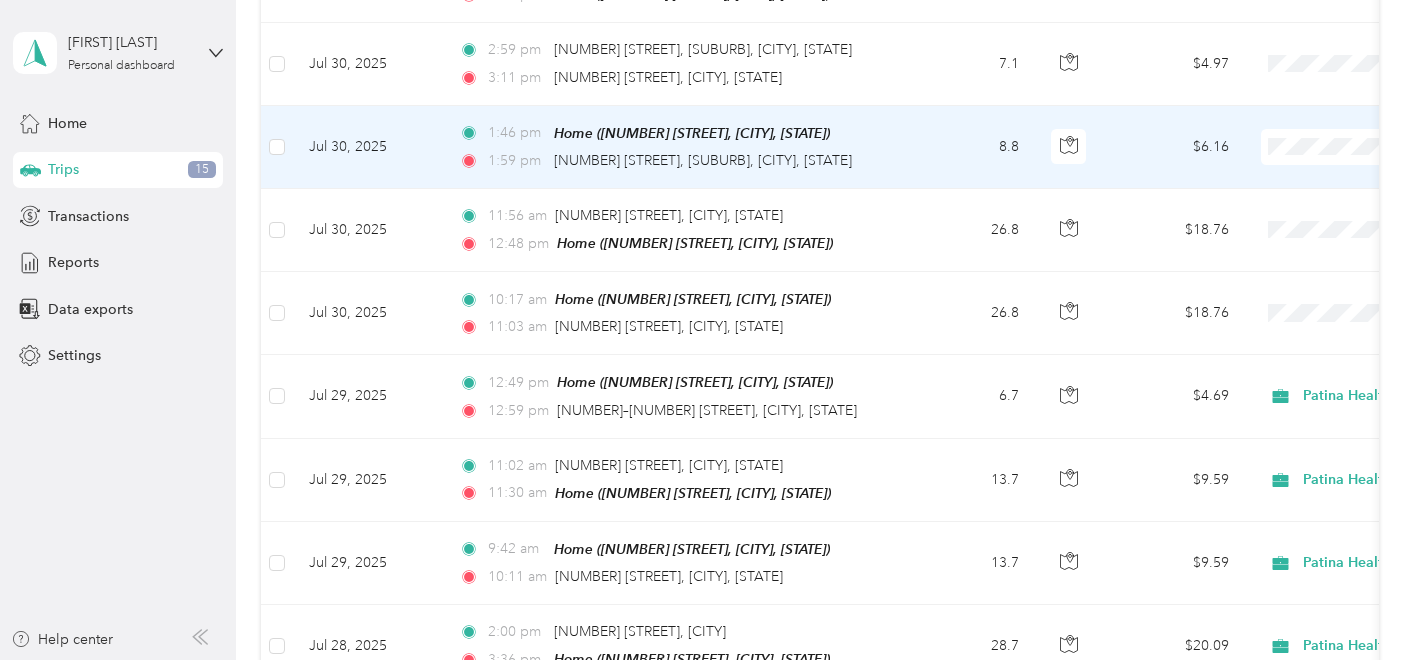 scroll, scrollTop: 755, scrollLeft: 0, axis: vertical 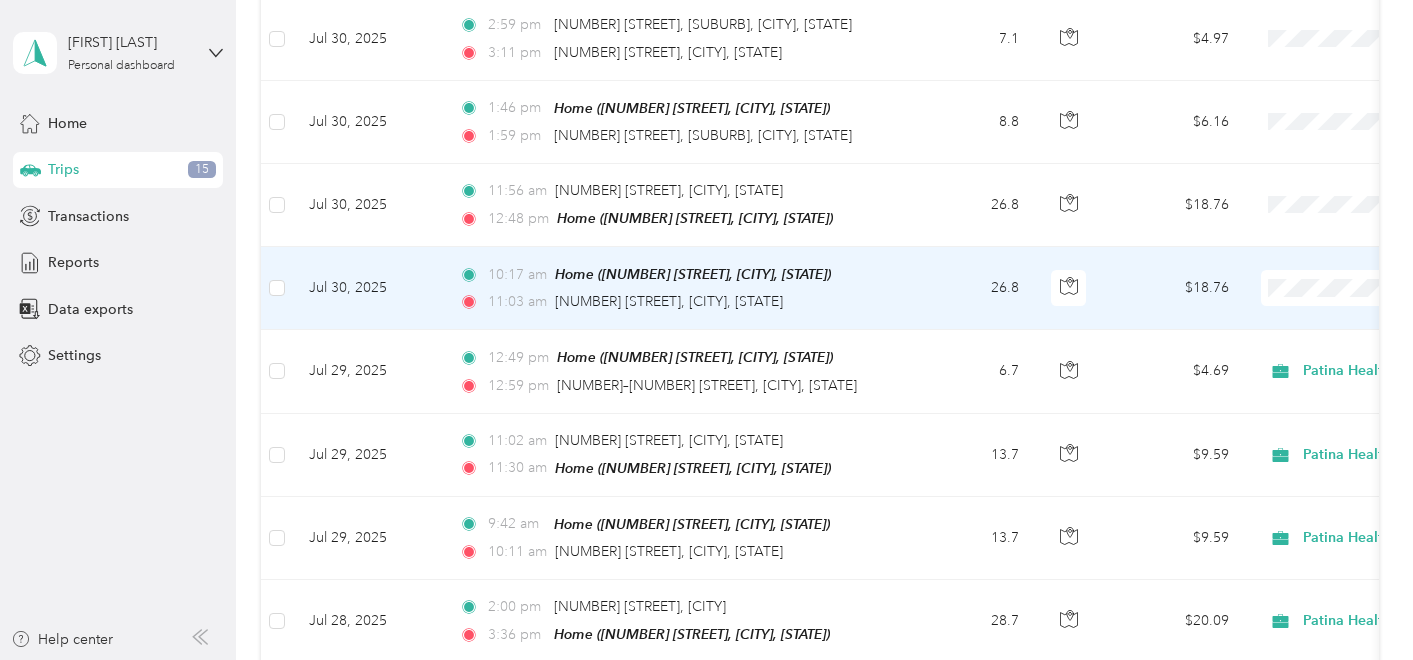 click on "Patina Health" at bounding box center [1307, 321] 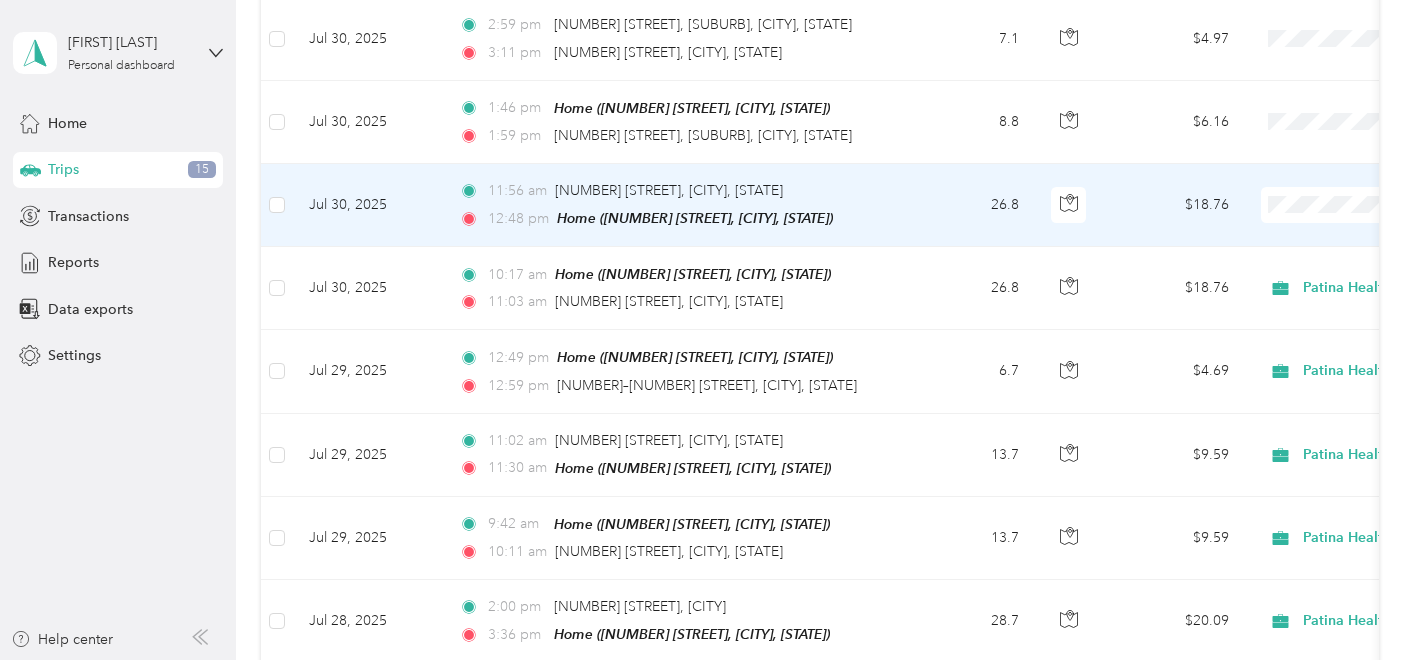 click on "Patina Health" at bounding box center [1307, 239] 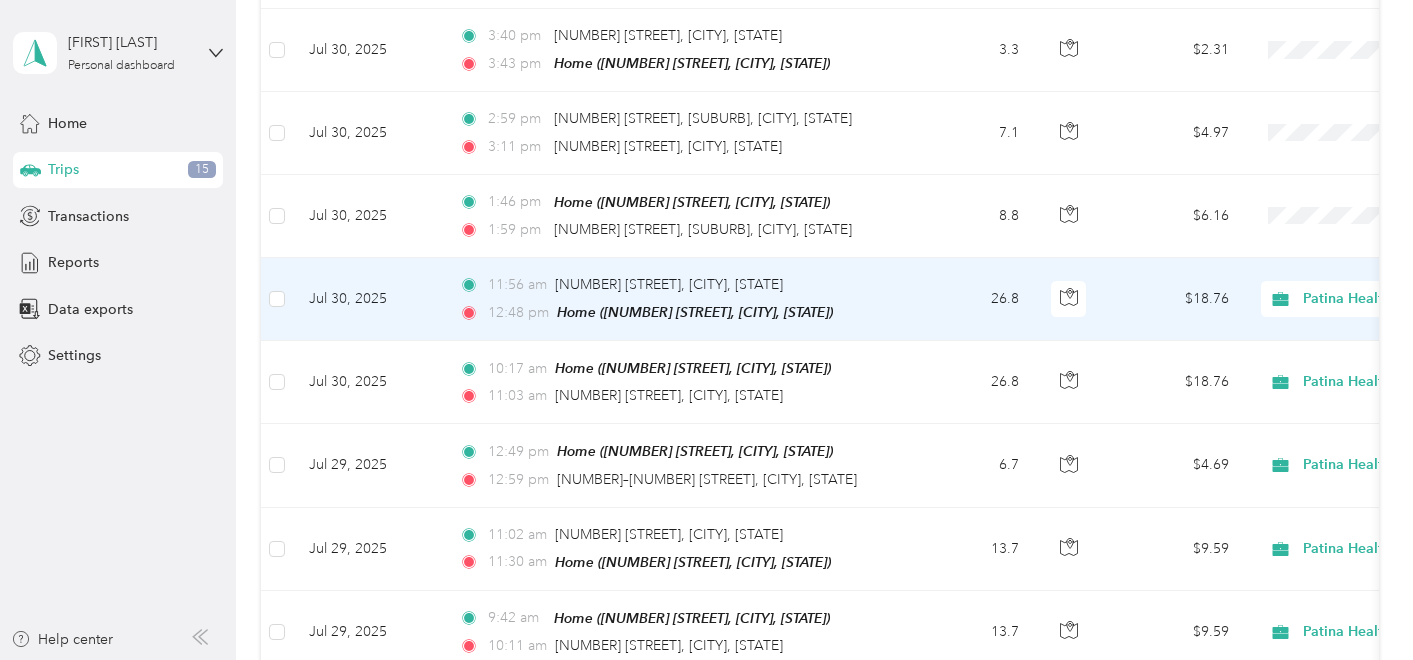 scroll, scrollTop: 658, scrollLeft: 0, axis: vertical 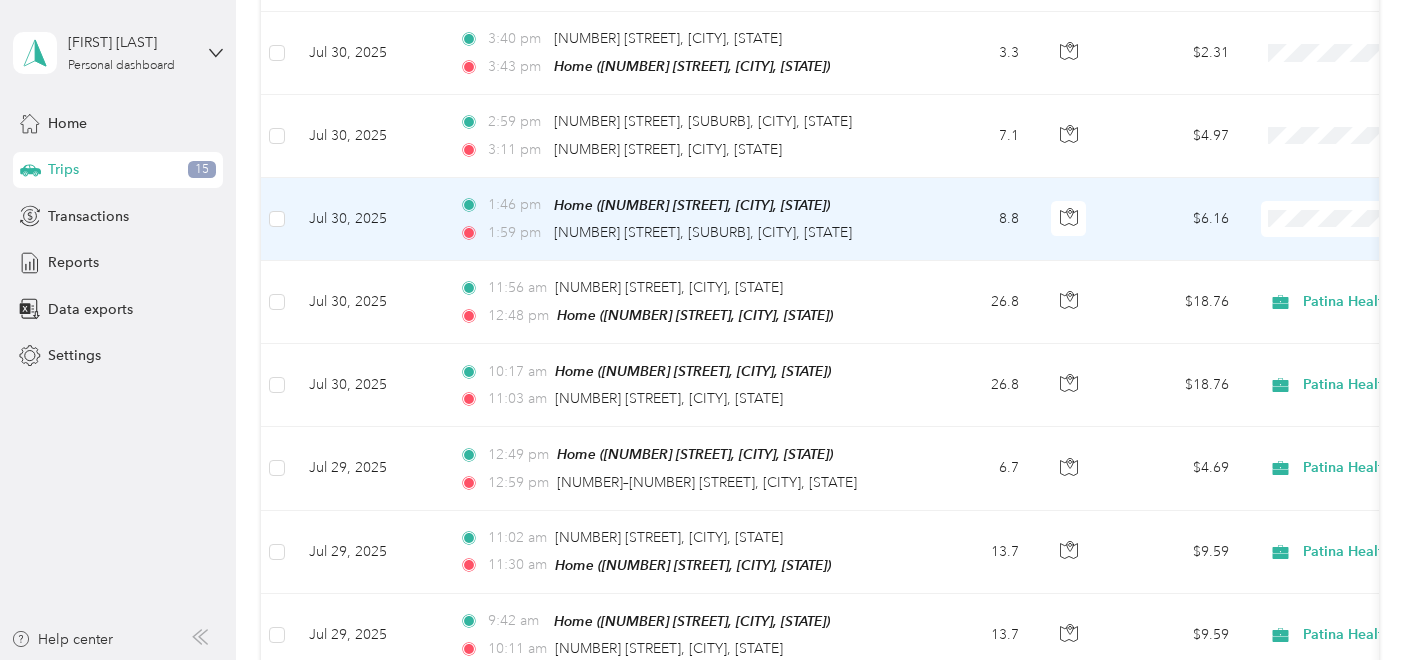 click on "Patina Health" at bounding box center [1307, 253] 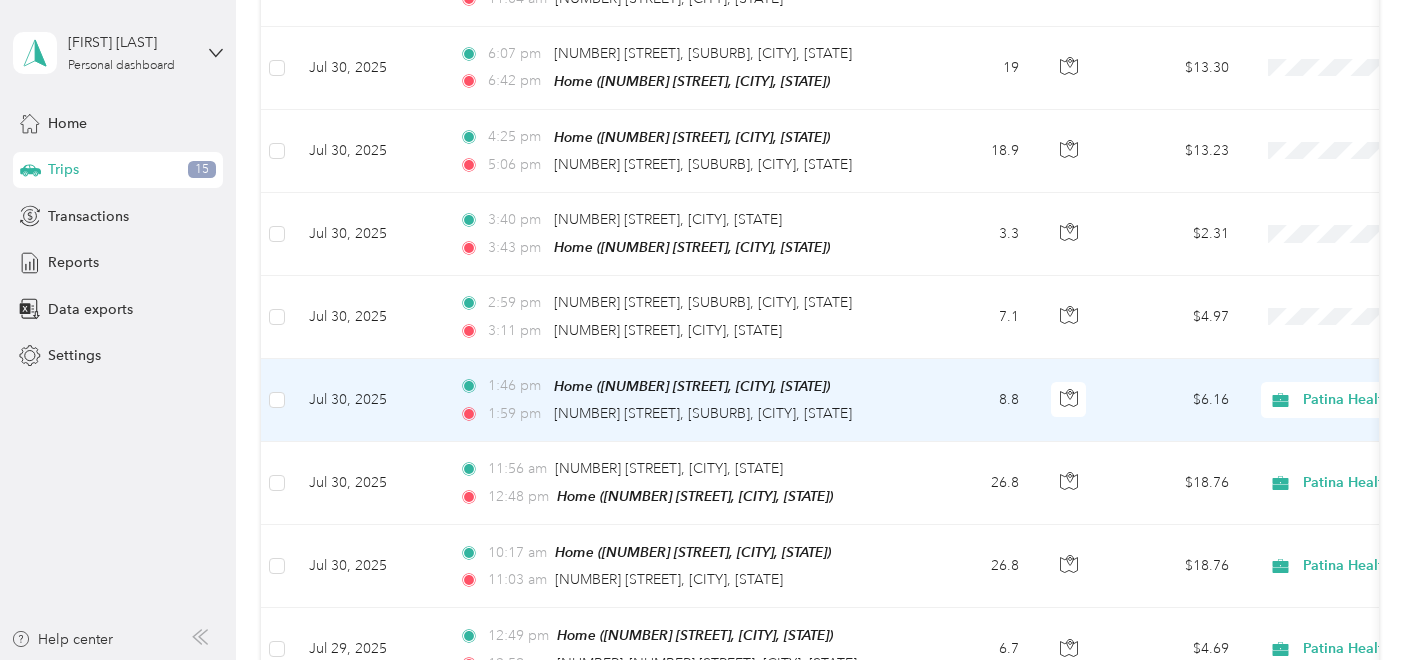 scroll, scrollTop: 474, scrollLeft: 0, axis: vertical 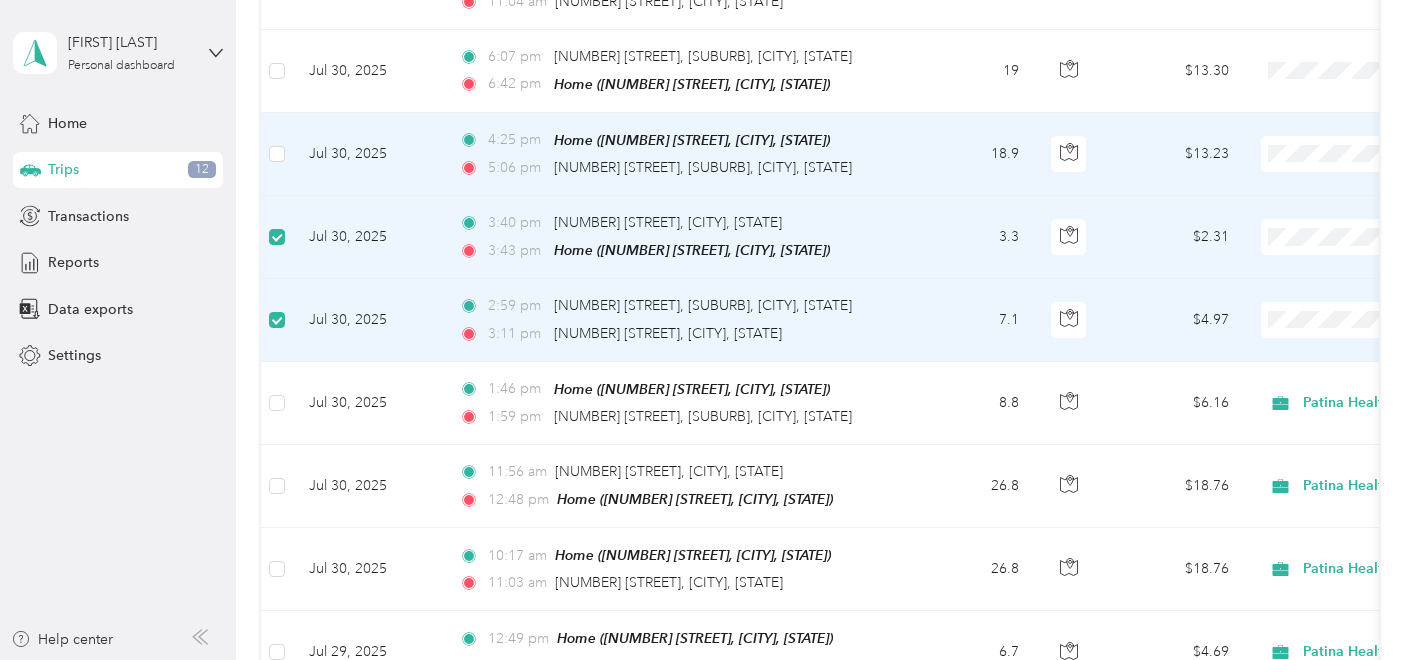 click at bounding box center [277, 154] 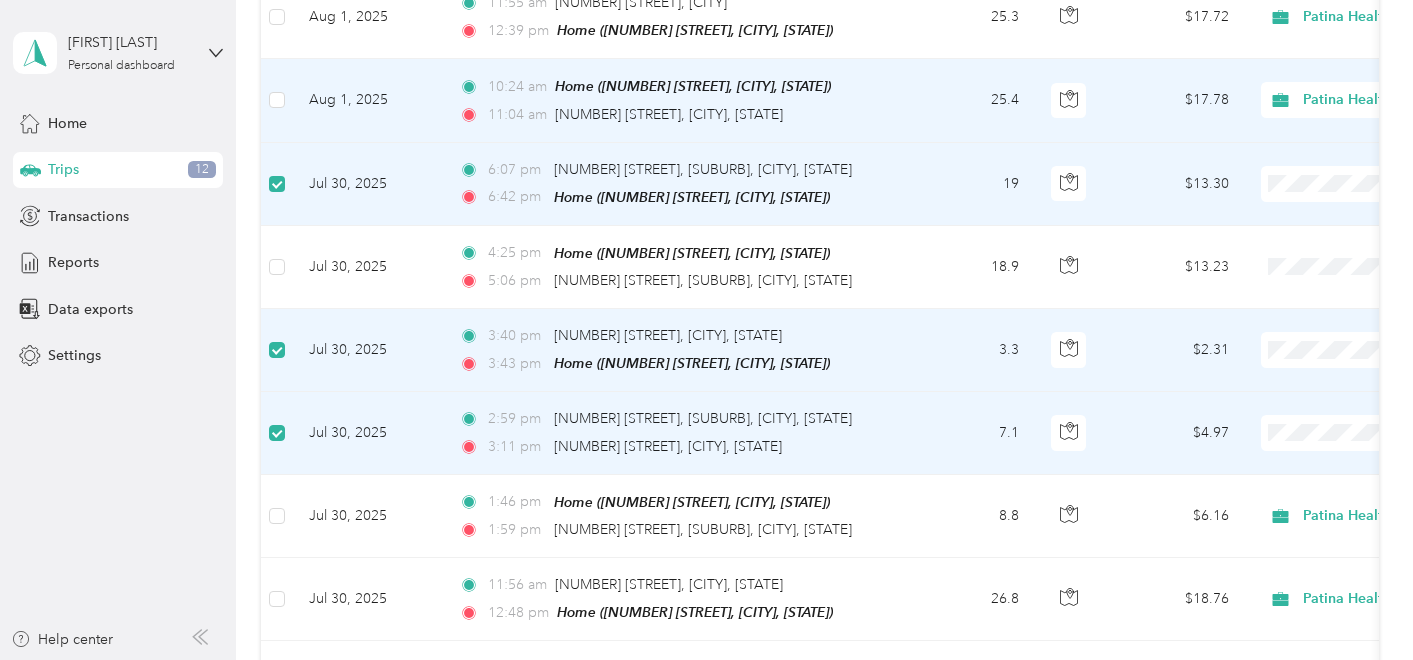scroll, scrollTop: 356, scrollLeft: 0, axis: vertical 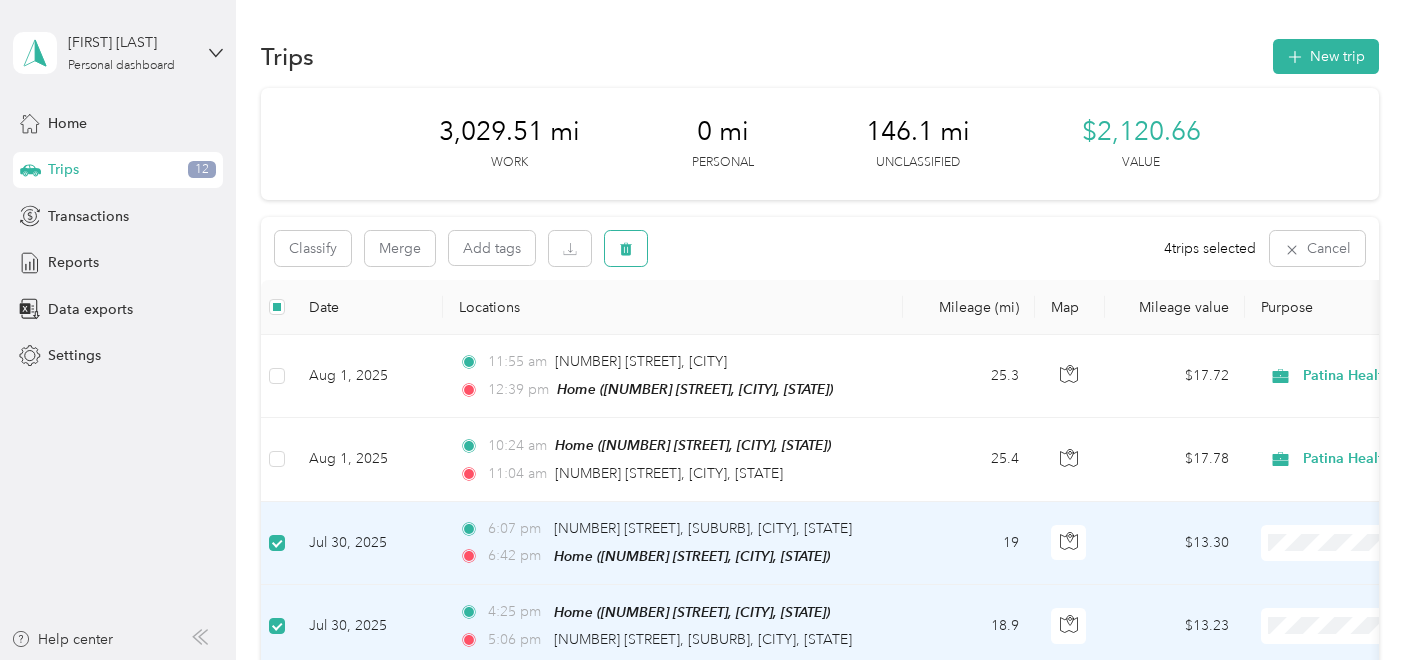 click at bounding box center [626, 248] 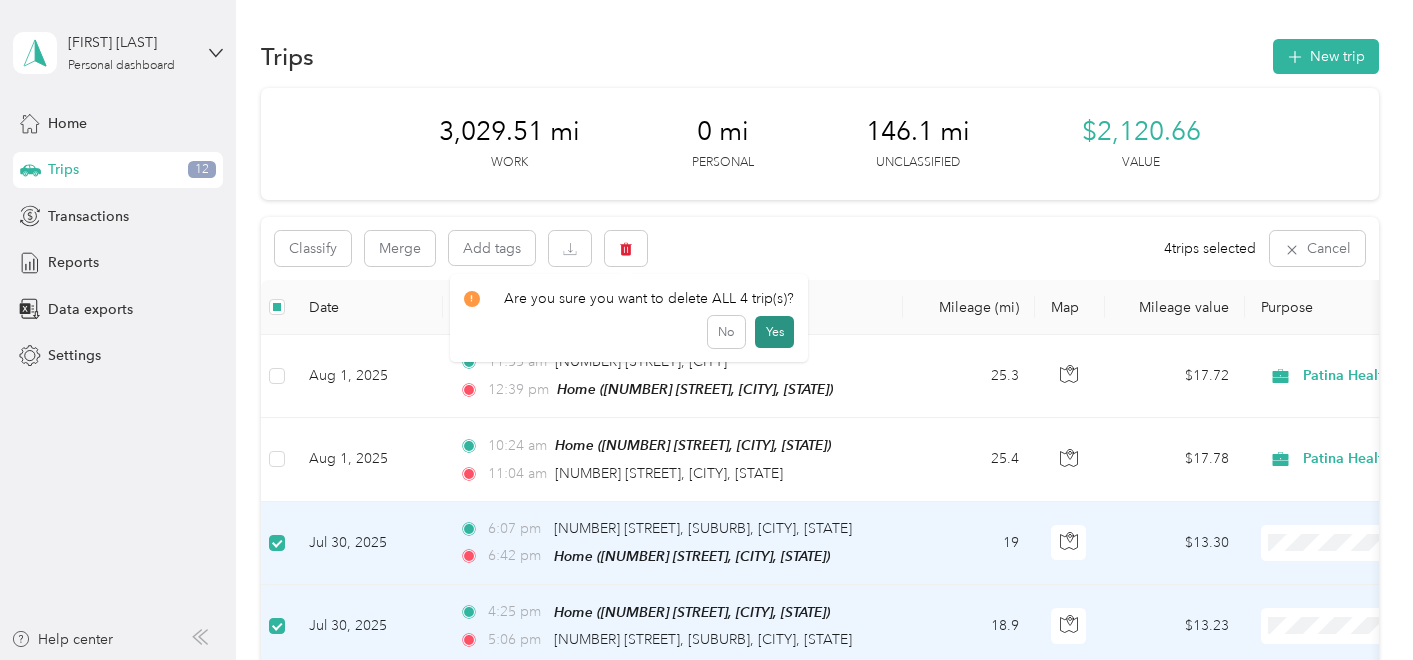 click on "Yes" at bounding box center [774, 332] 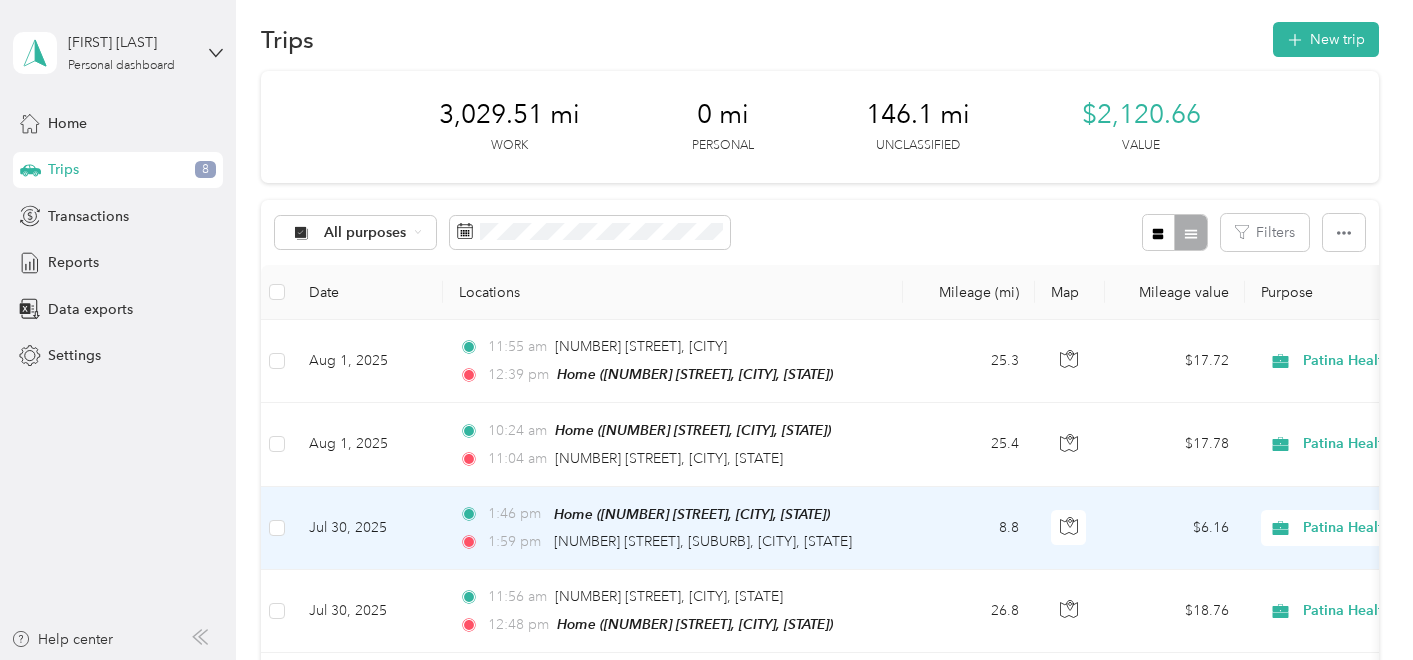 scroll, scrollTop: 0, scrollLeft: 0, axis: both 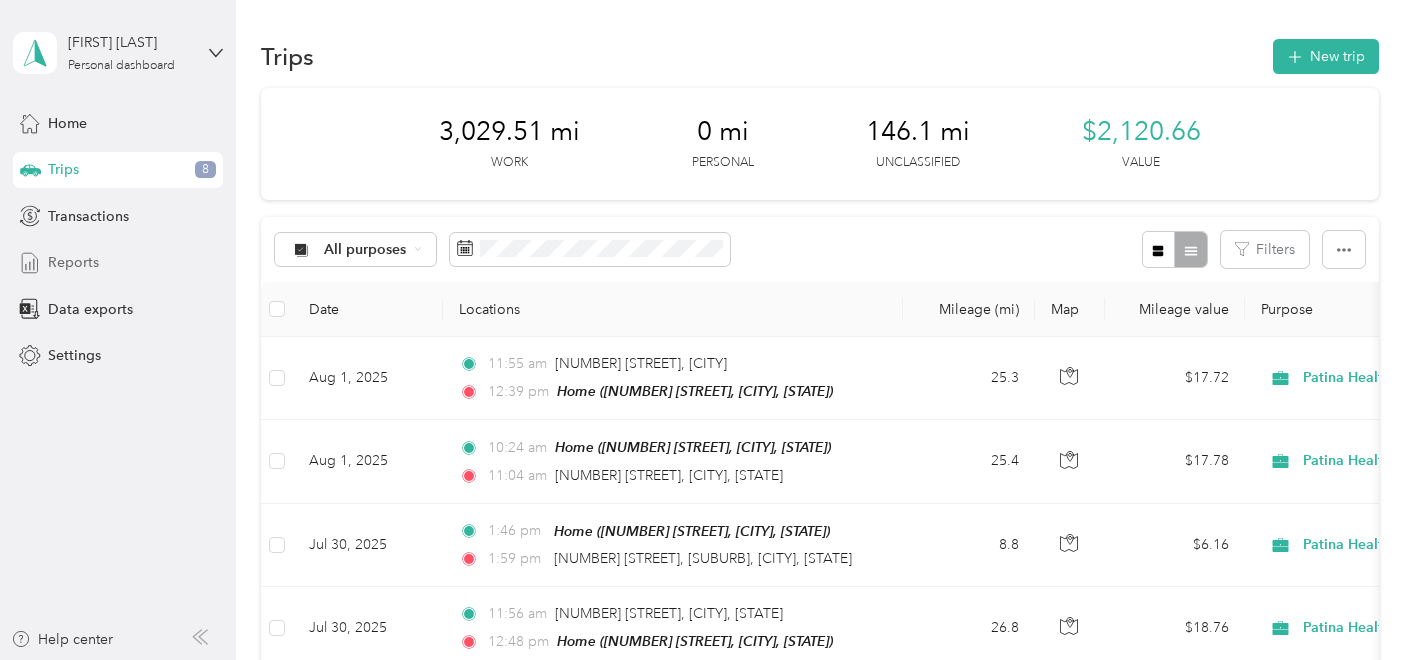 click on "Reports" at bounding box center [73, 262] 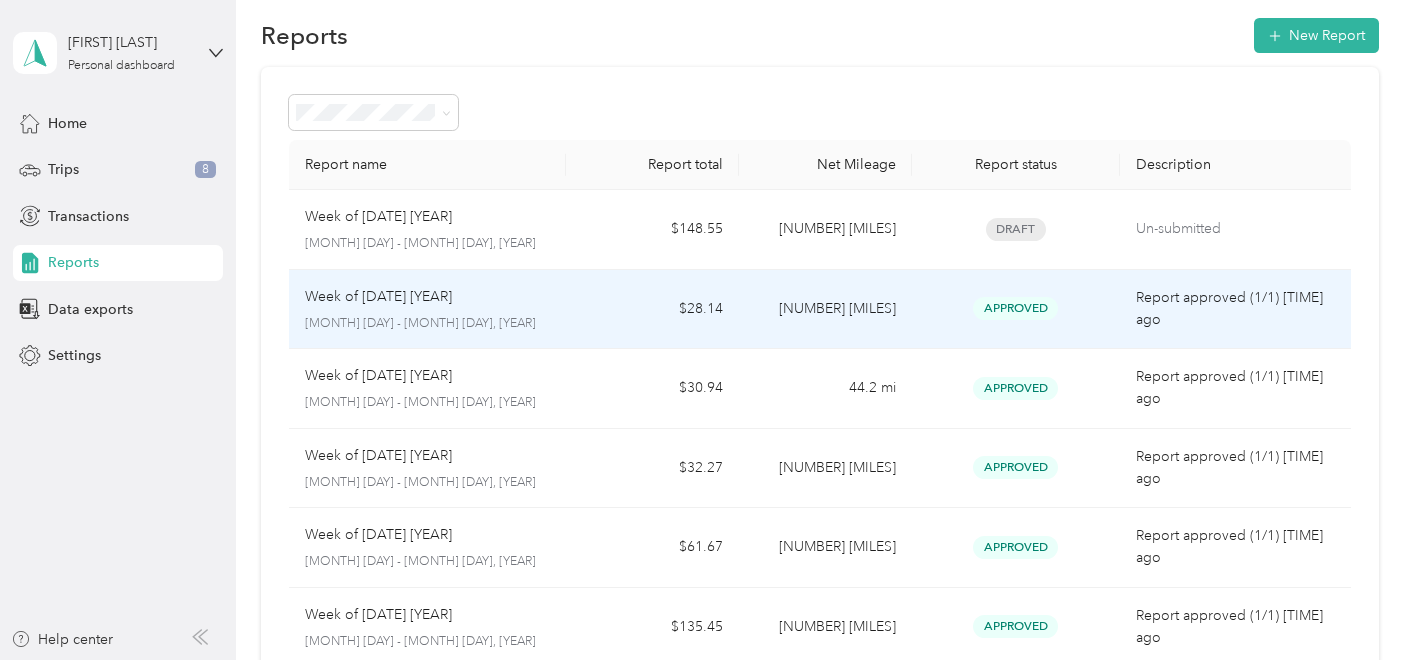 scroll, scrollTop: 0, scrollLeft: 0, axis: both 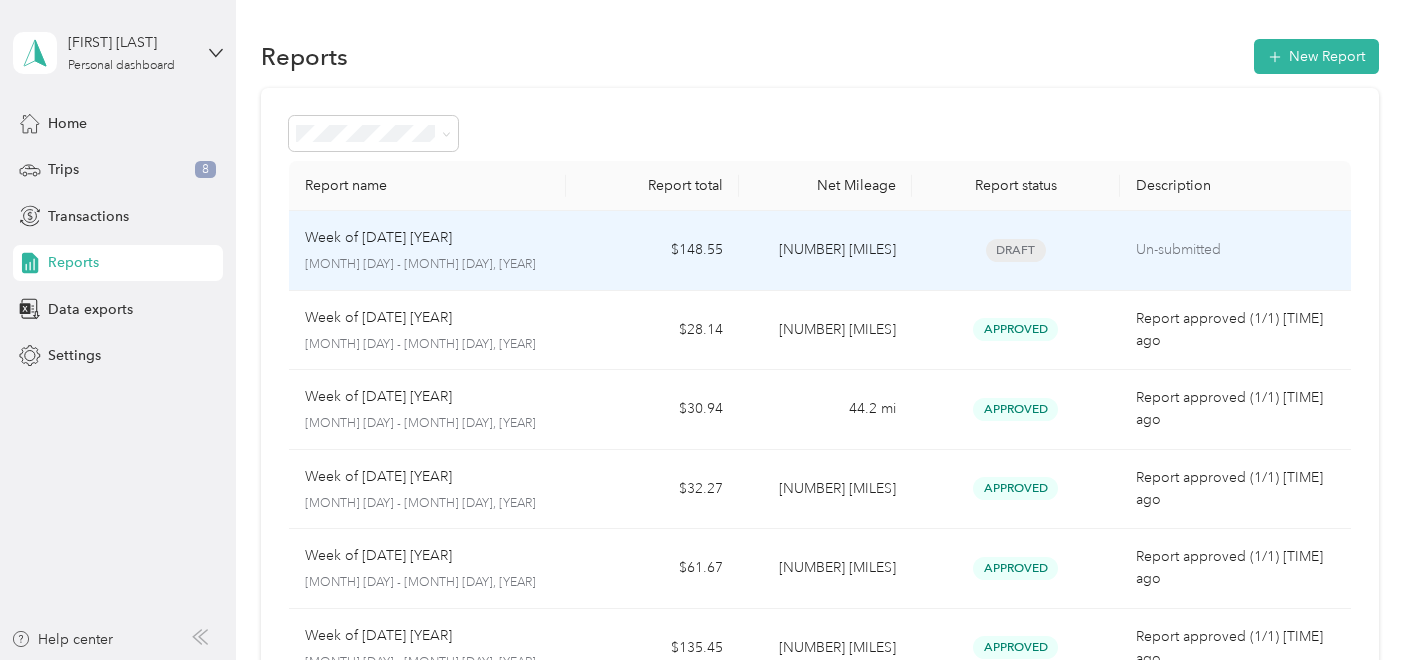 click on "[NUMBER] [MILES]" at bounding box center [825, 251] 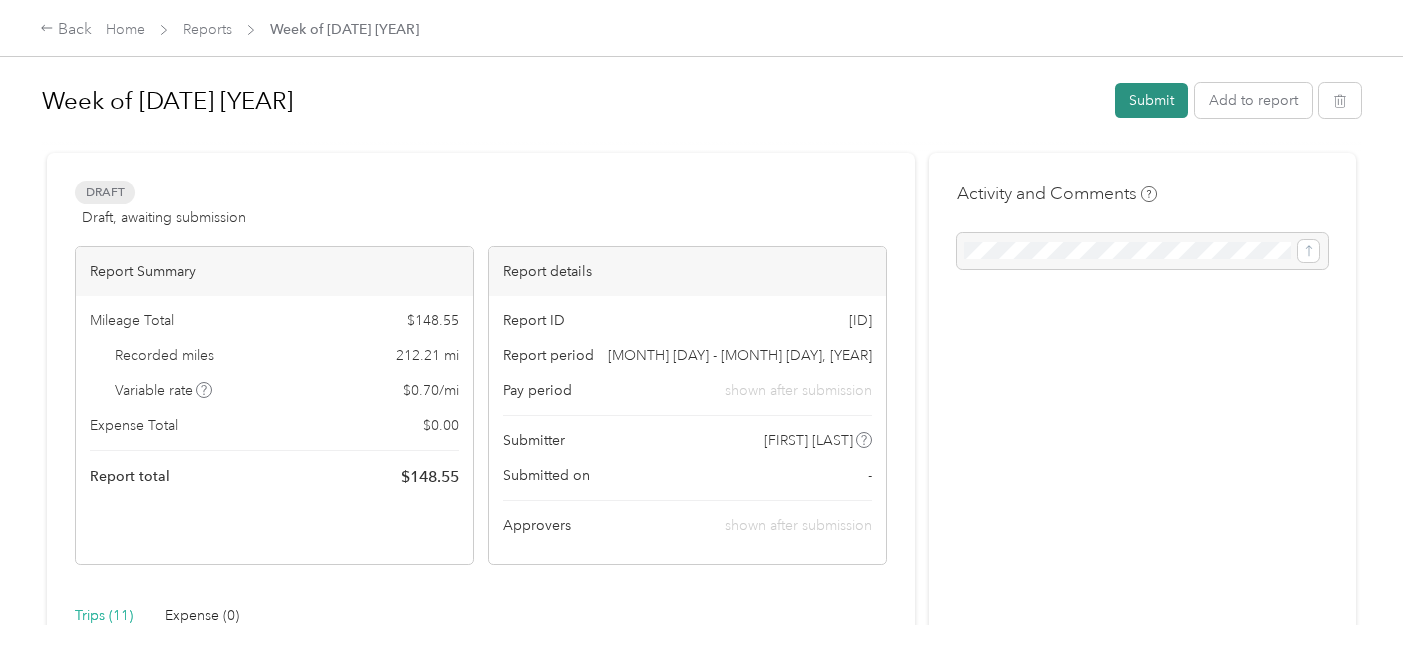 click on "Submit" at bounding box center (1151, 100) 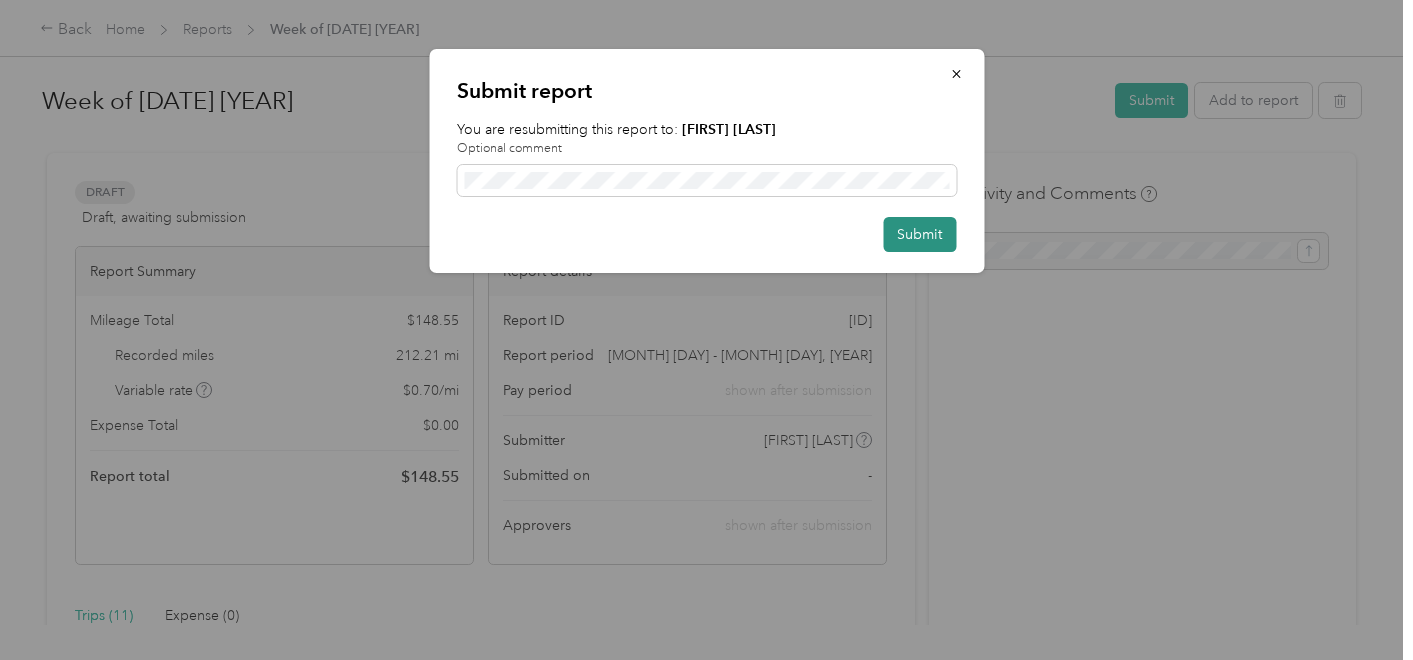 click on "Submit" at bounding box center (919, 234) 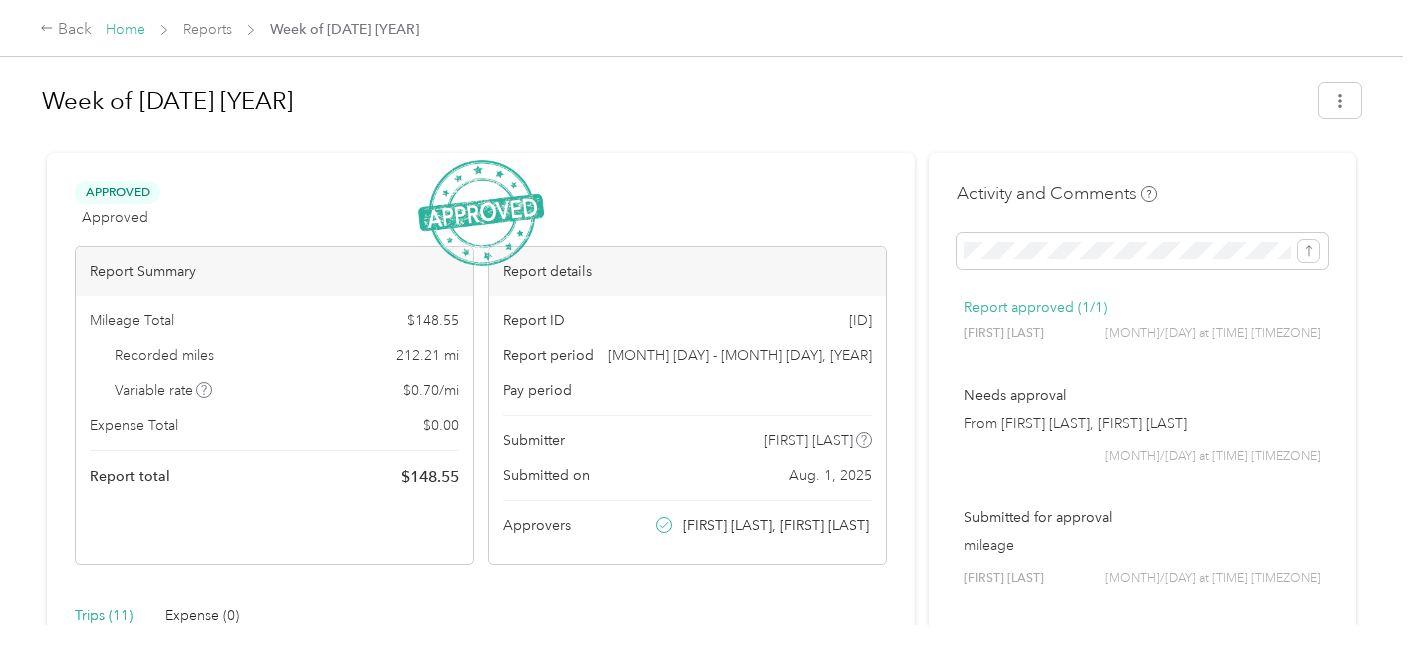 click on "Home" at bounding box center [125, 29] 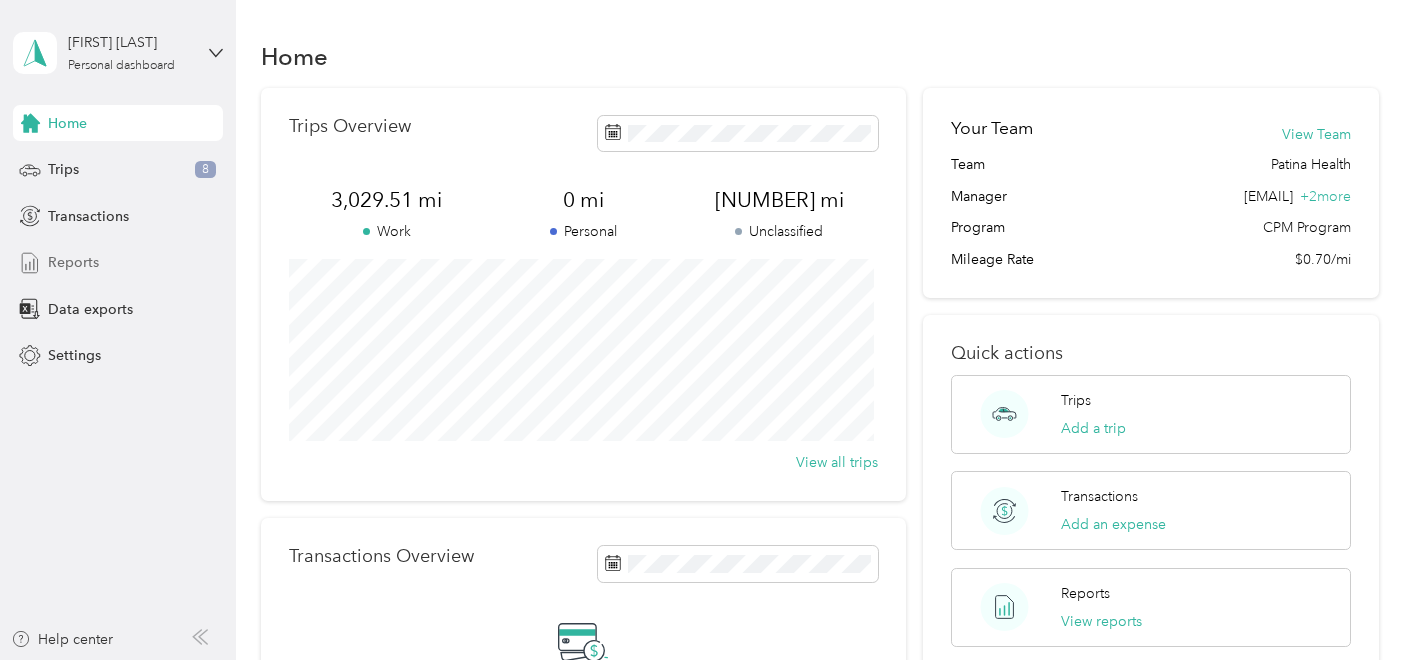 click on "Reports" at bounding box center [73, 262] 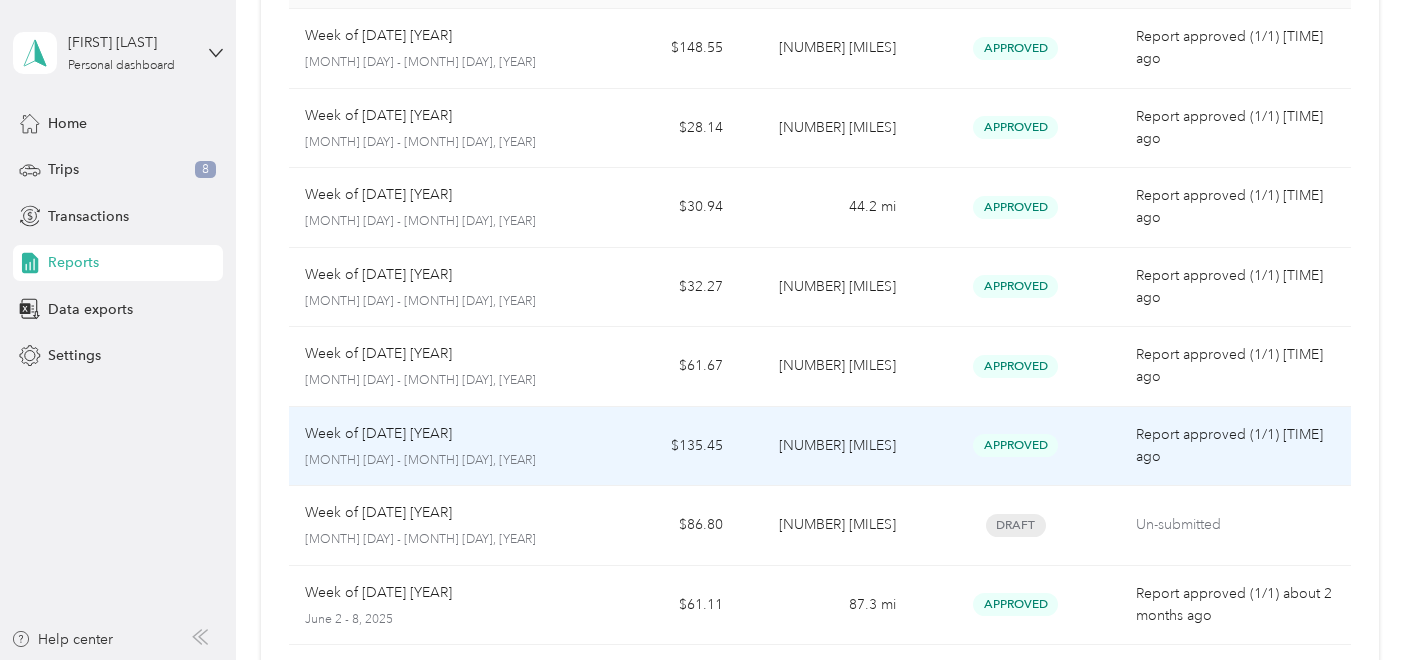 scroll, scrollTop: 203, scrollLeft: 0, axis: vertical 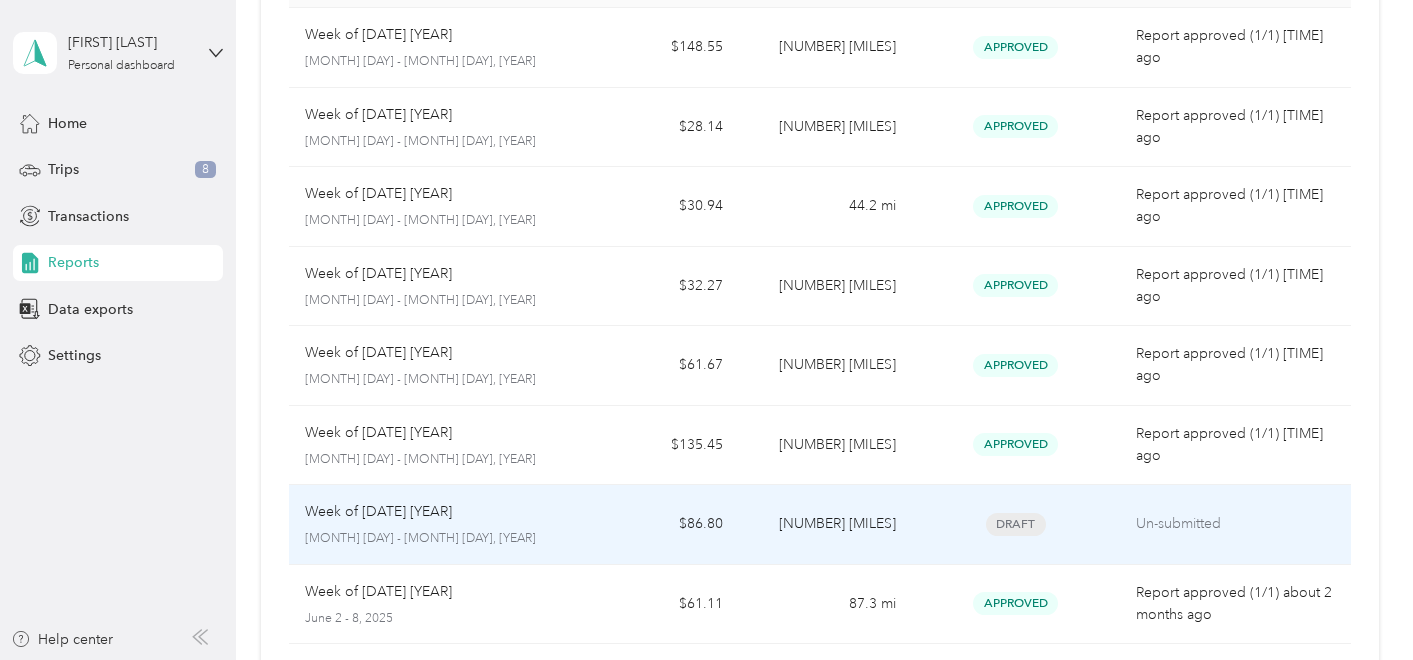 click on "[MONTH] [DAY] - [MONTH] [DAY], [YEAR]" at bounding box center (427, 539) 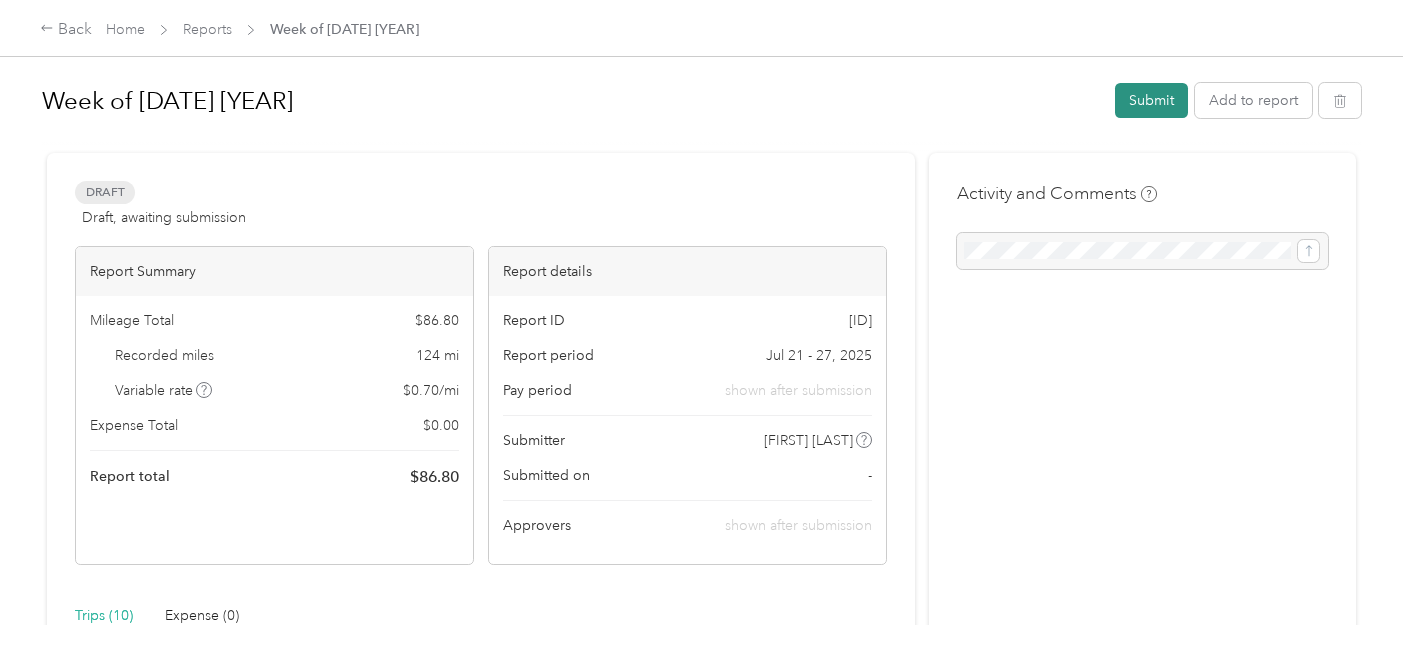 click on "Submit" at bounding box center [1151, 100] 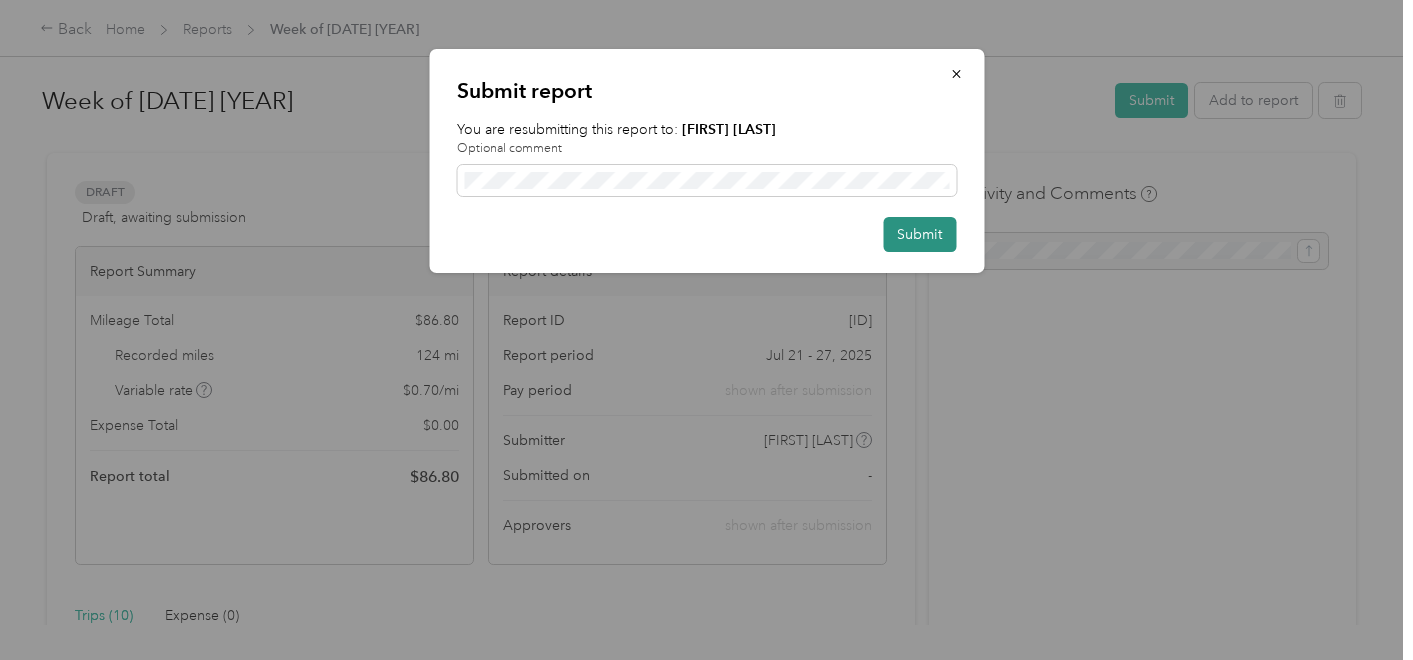 click on "Submit" at bounding box center [919, 234] 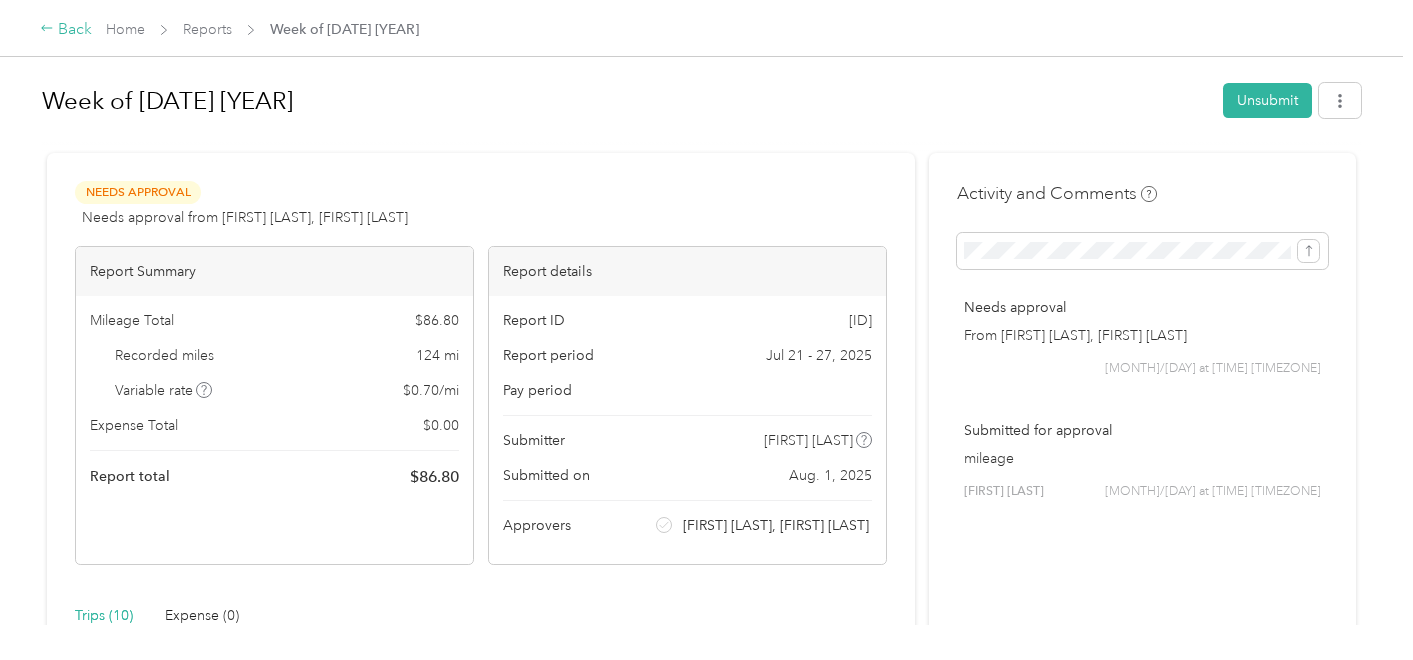 click on "Back" at bounding box center [66, 30] 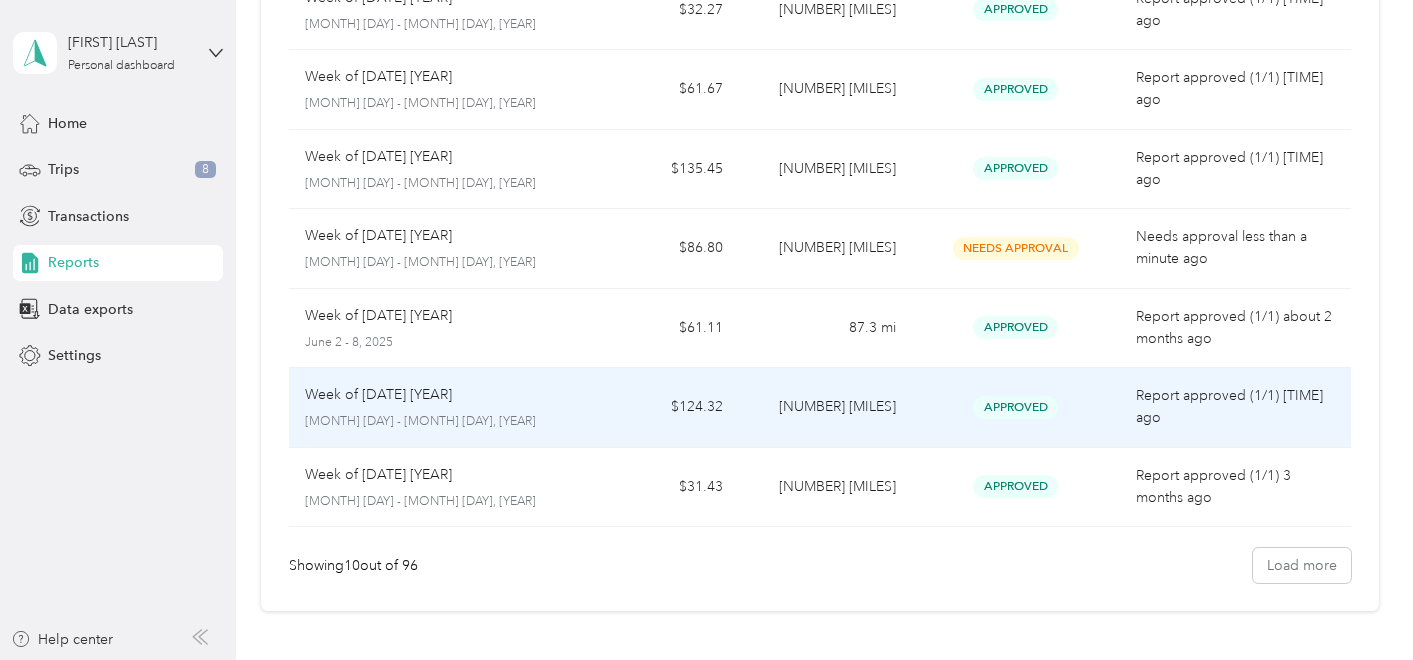 scroll, scrollTop: 0, scrollLeft: 0, axis: both 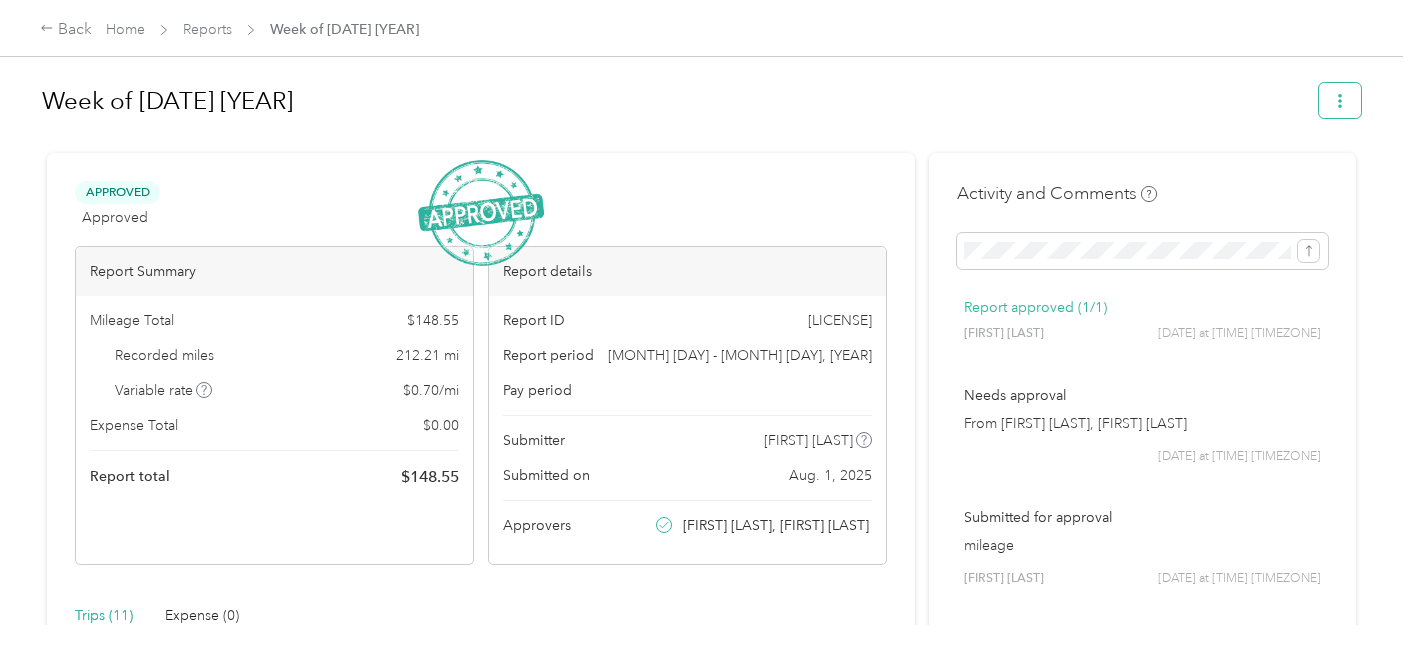 click 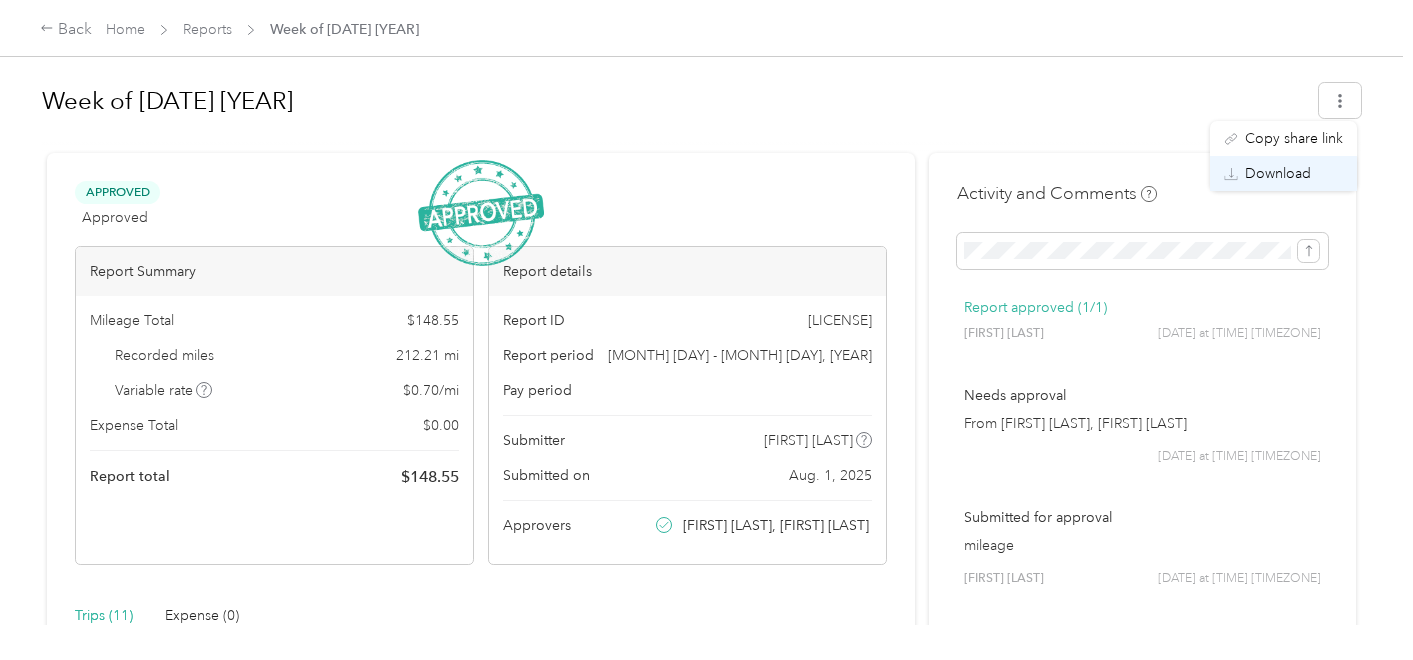 click on "Download" at bounding box center [1278, 173] 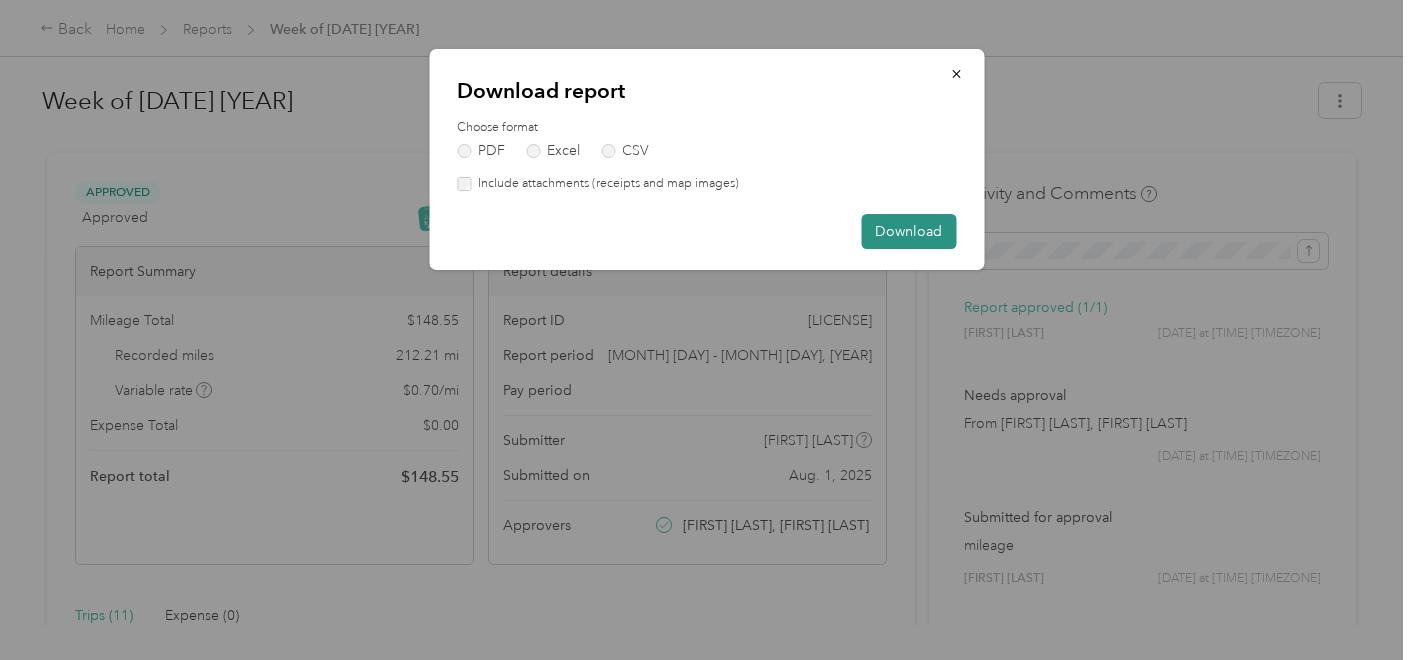 click on "Download" at bounding box center [908, 231] 